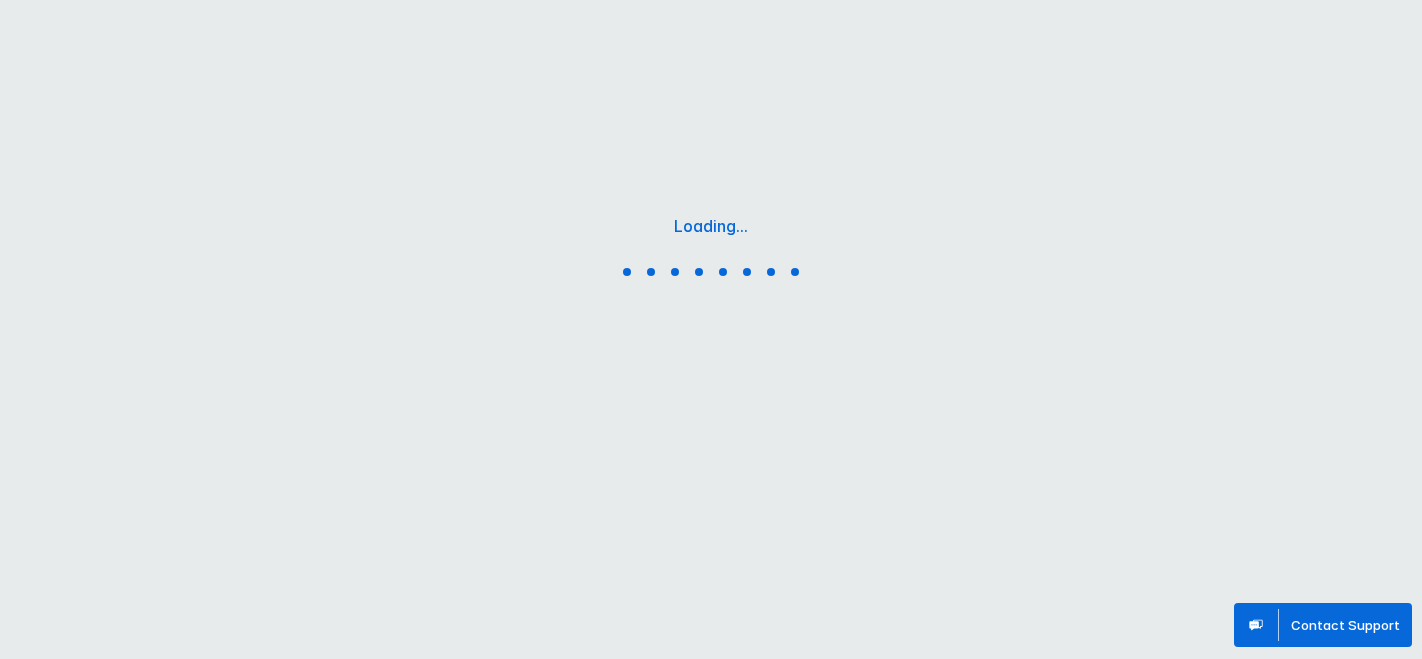 scroll, scrollTop: 0, scrollLeft: 0, axis: both 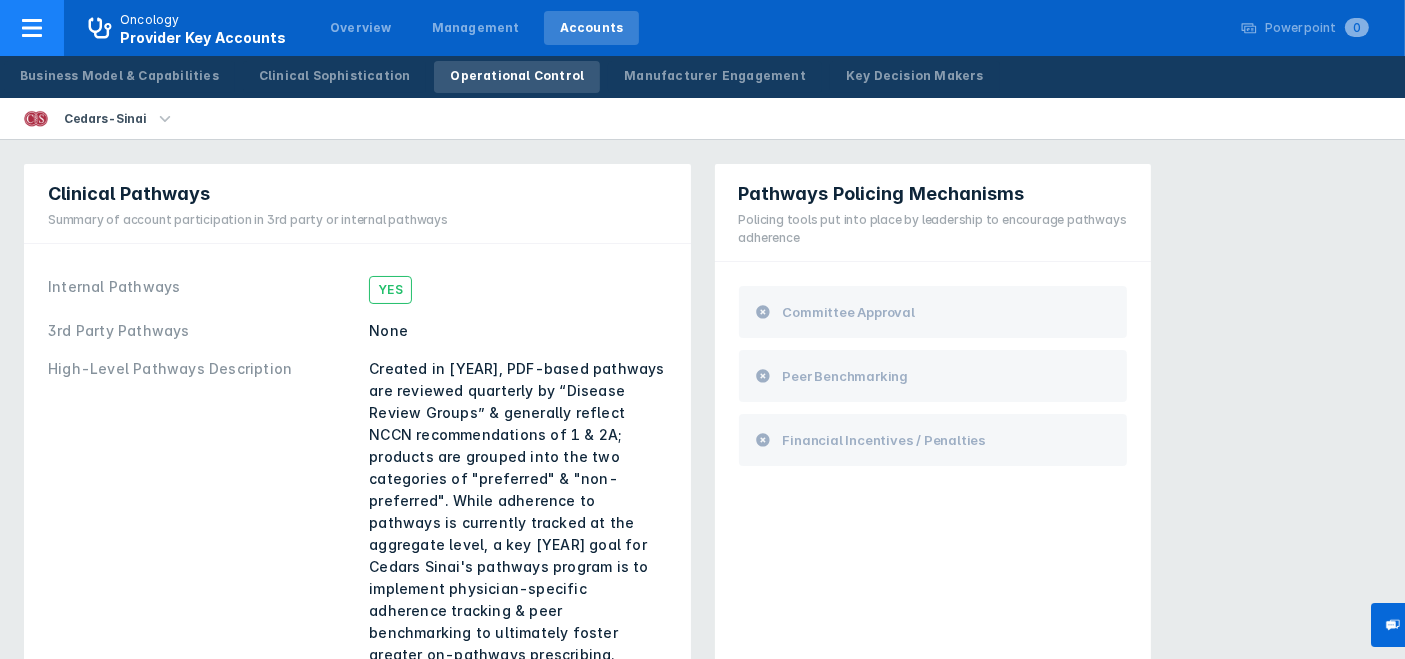 click 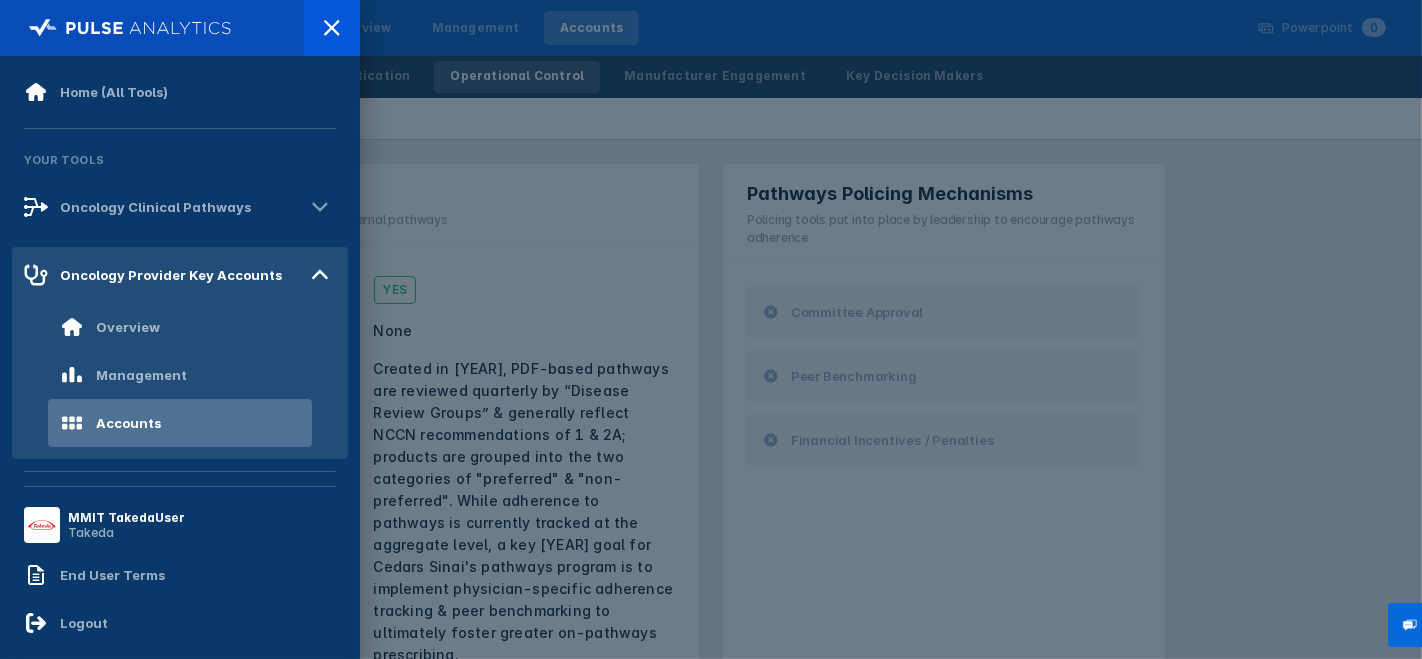 click on "MMIT TakedaUser" at bounding box center (126, 517) 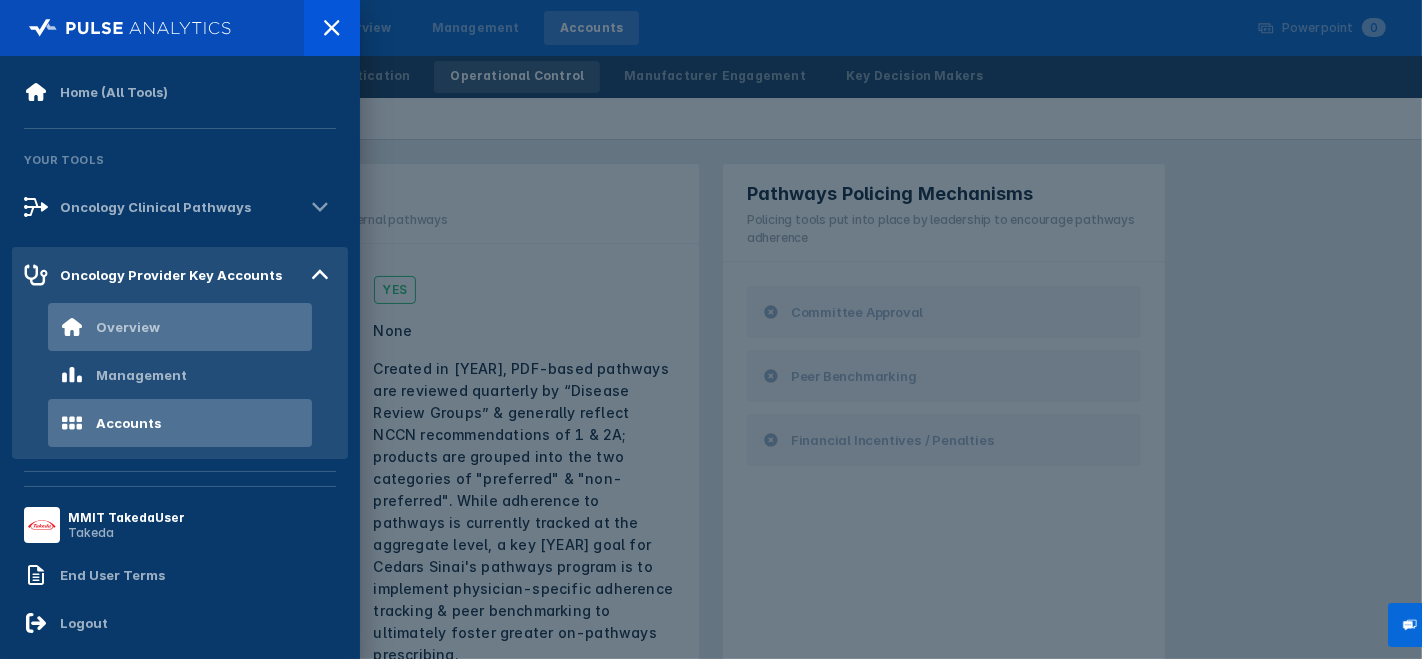 scroll, scrollTop: 8, scrollLeft: 0, axis: vertical 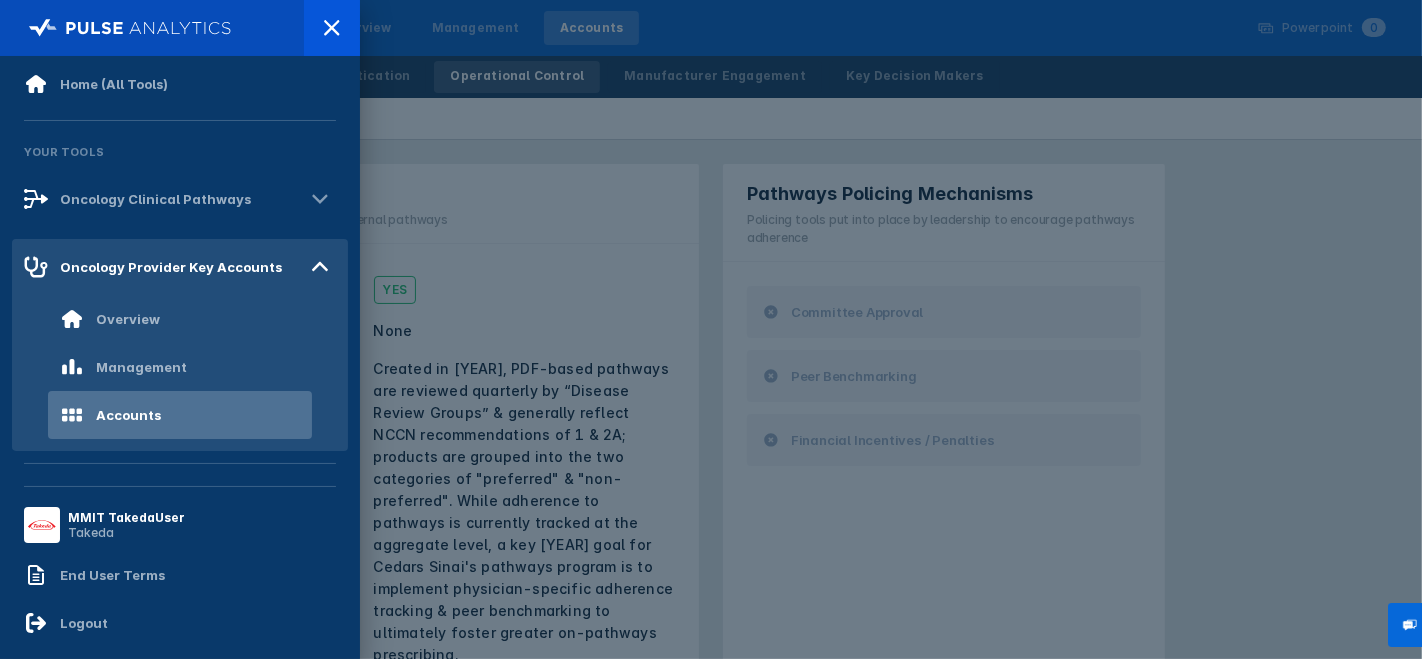click on "Accounts" at bounding box center [128, 415] 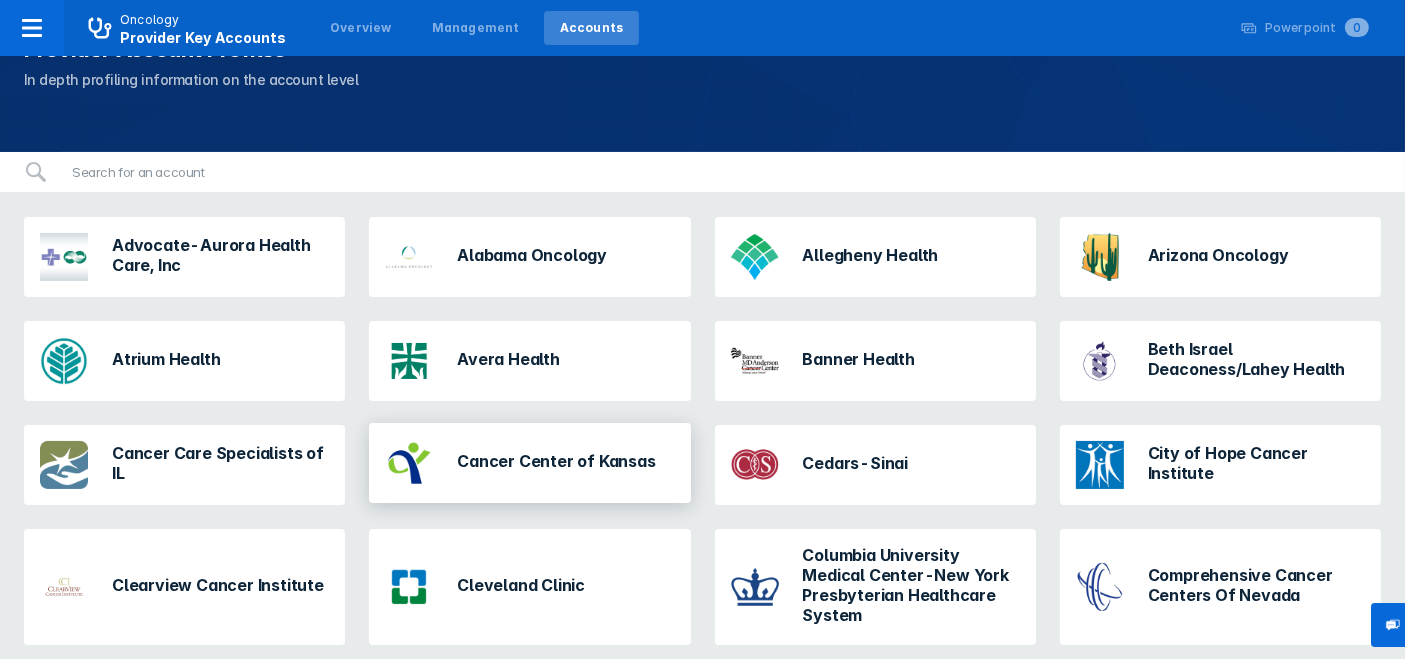 scroll, scrollTop: 111, scrollLeft: 0, axis: vertical 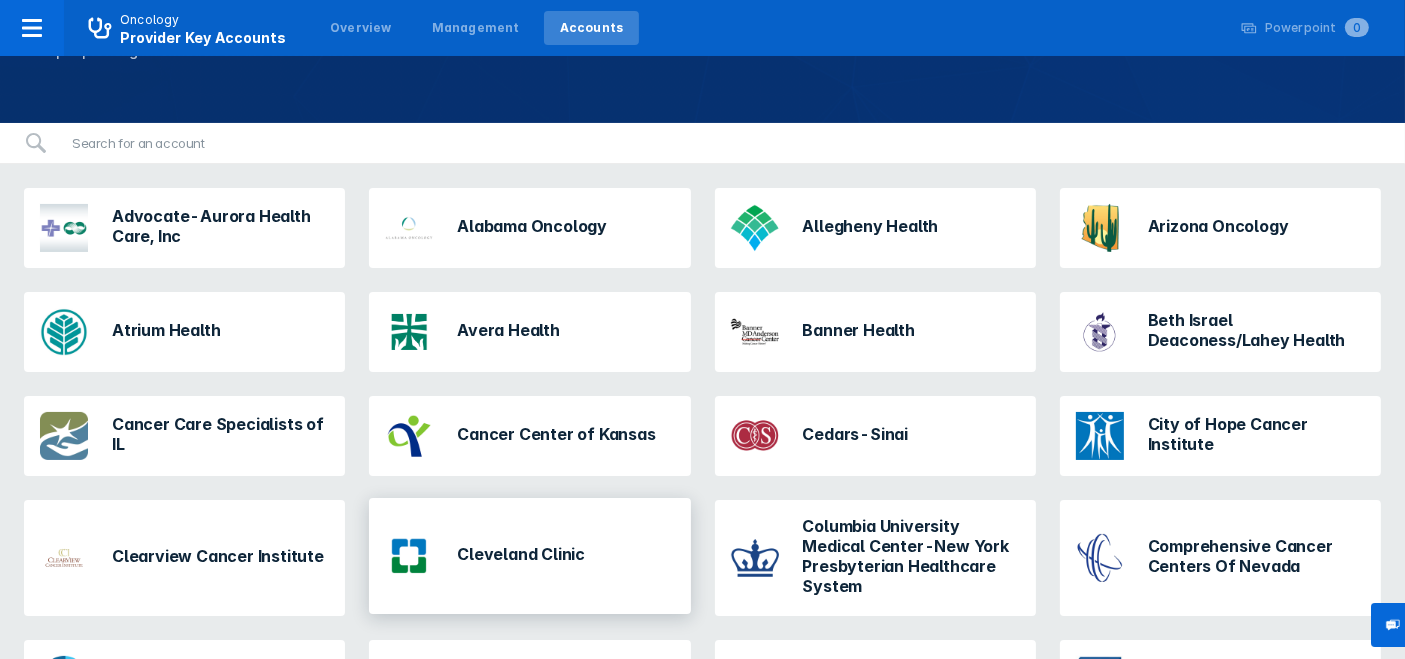 click on "Cleveland Clinic" at bounding box center (485, 556) 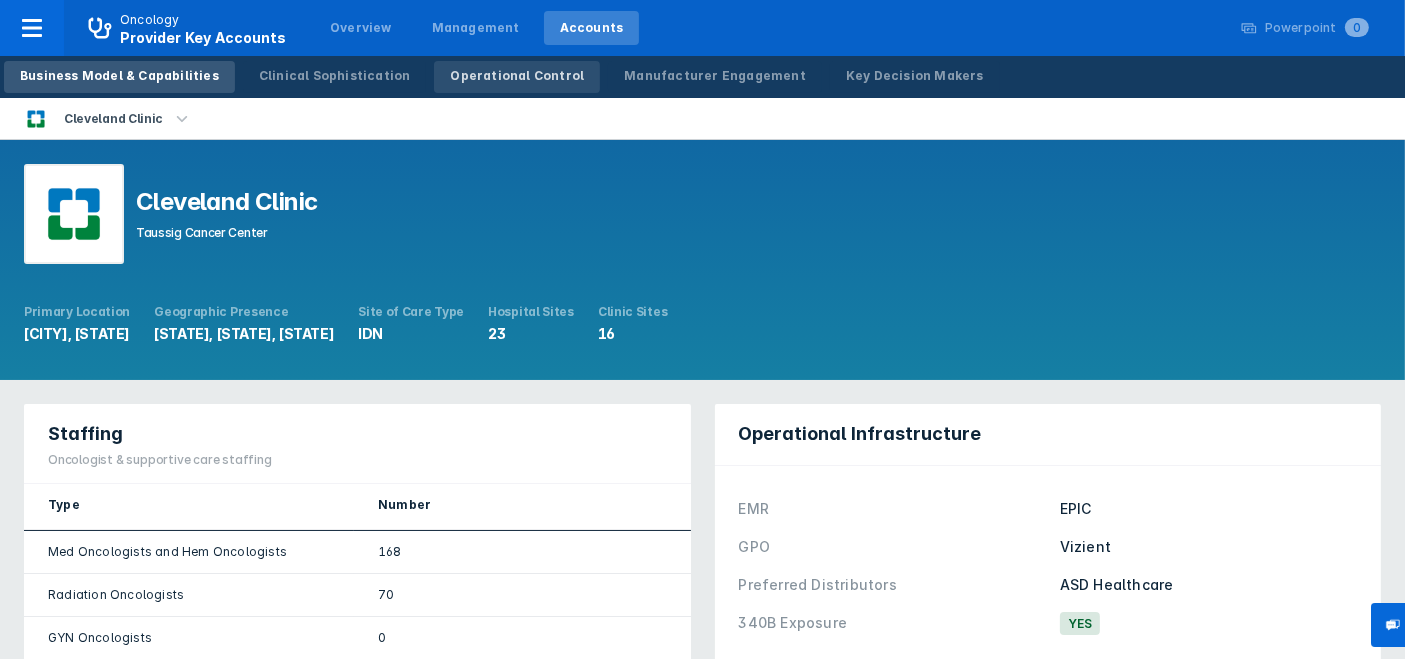 click on "Operational Control" at bounding box center [517, 76] 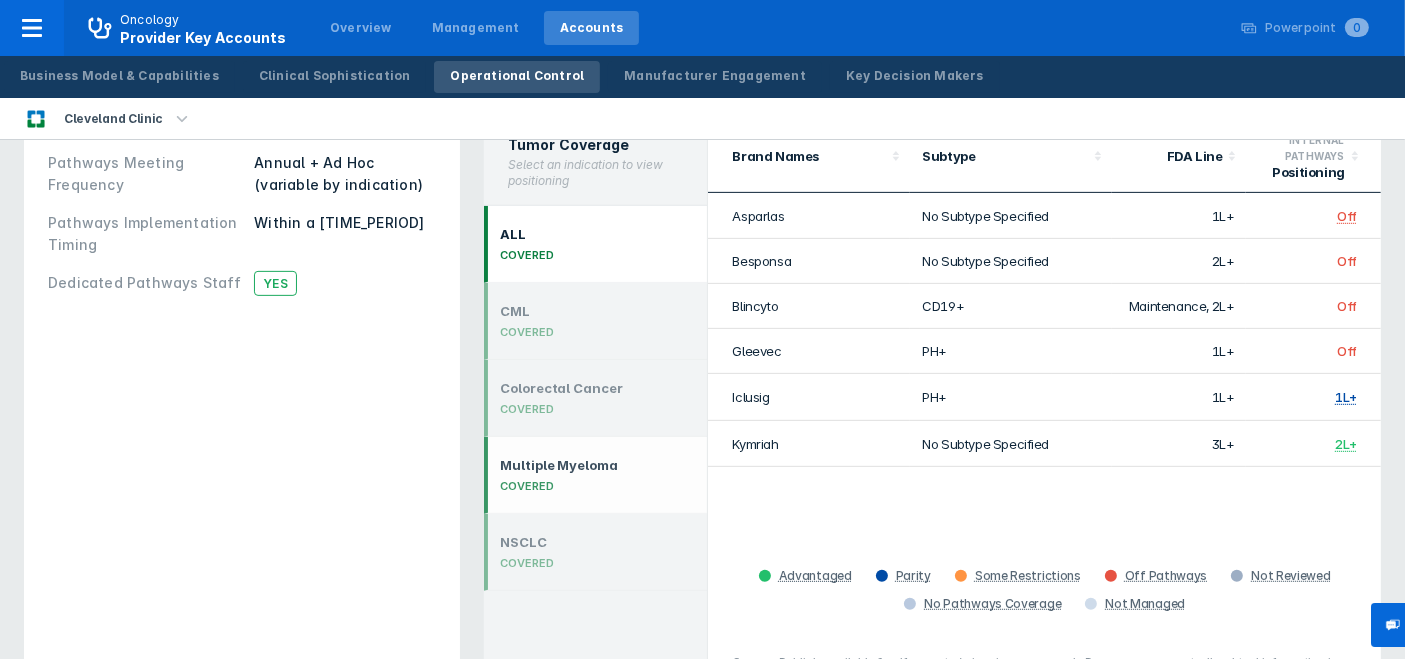scroll, scrollTop: 825, scrollLeft: 0, axis: vertical 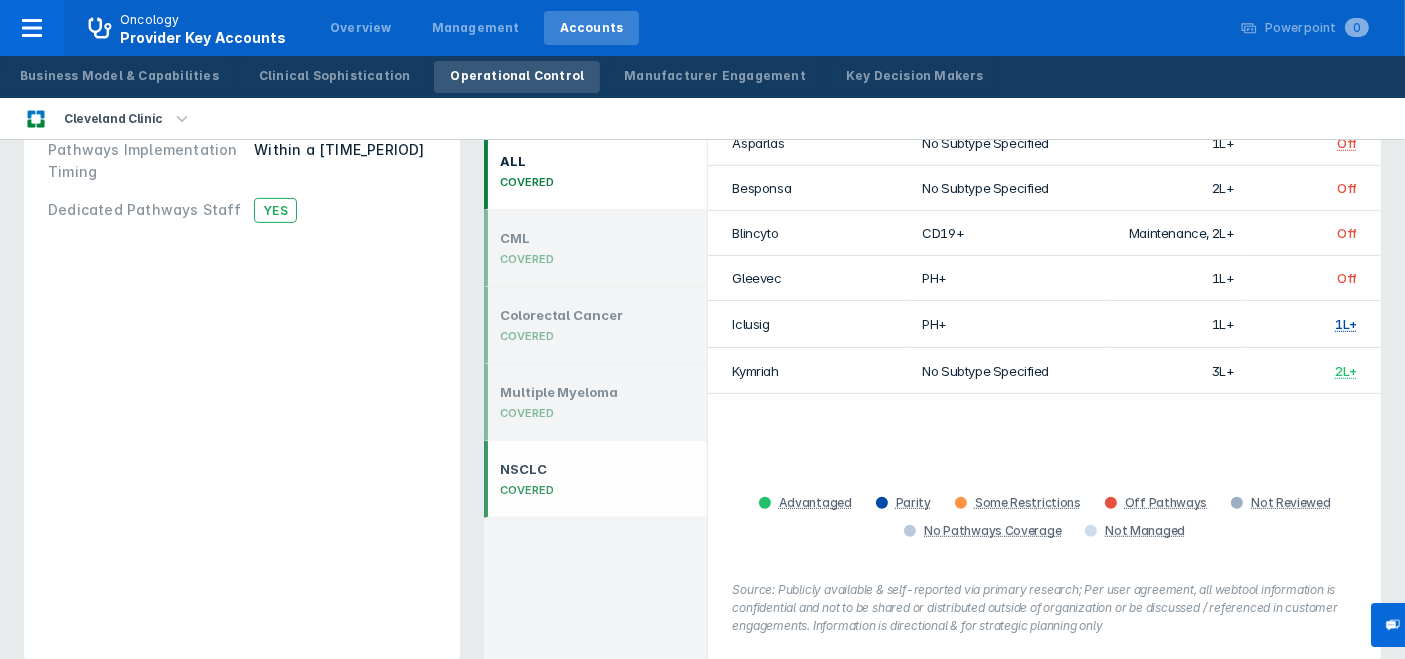 click on "NSCLC COVERED" at bounding box center (526, 479) 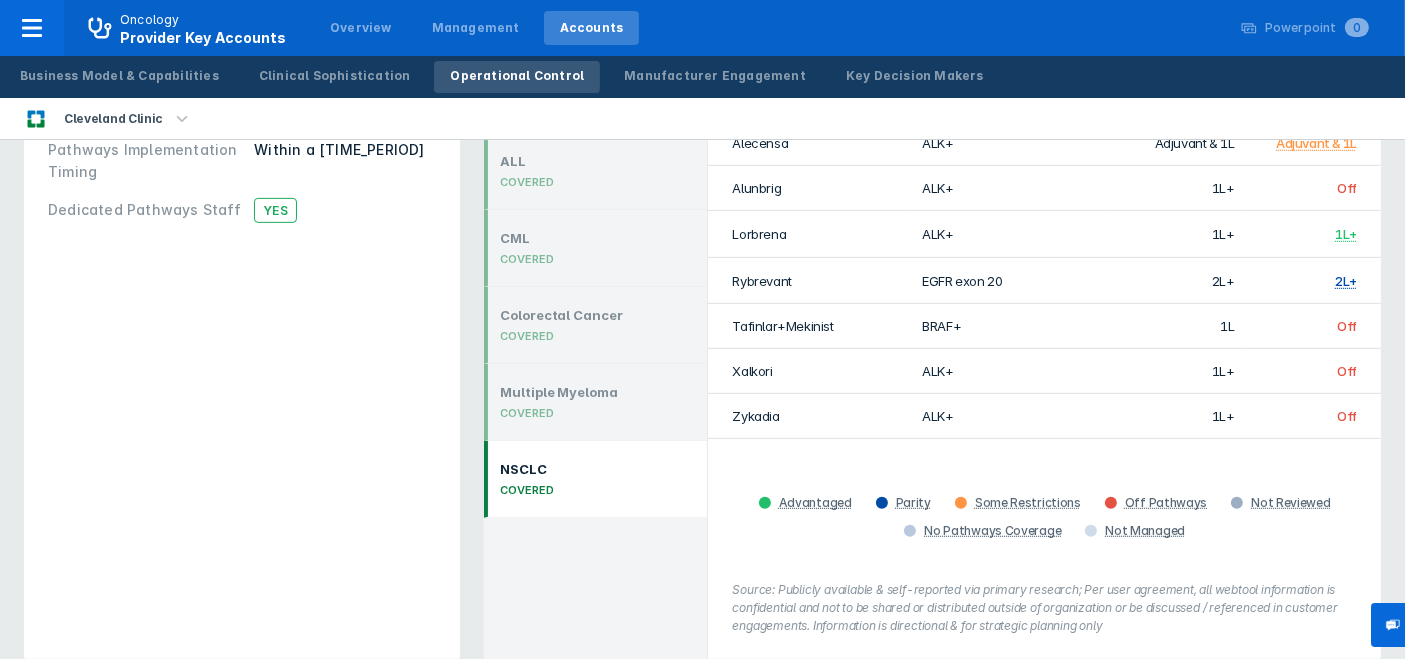 scroll, scrollTop: 714, scrollLeft: 0, axis: vertical 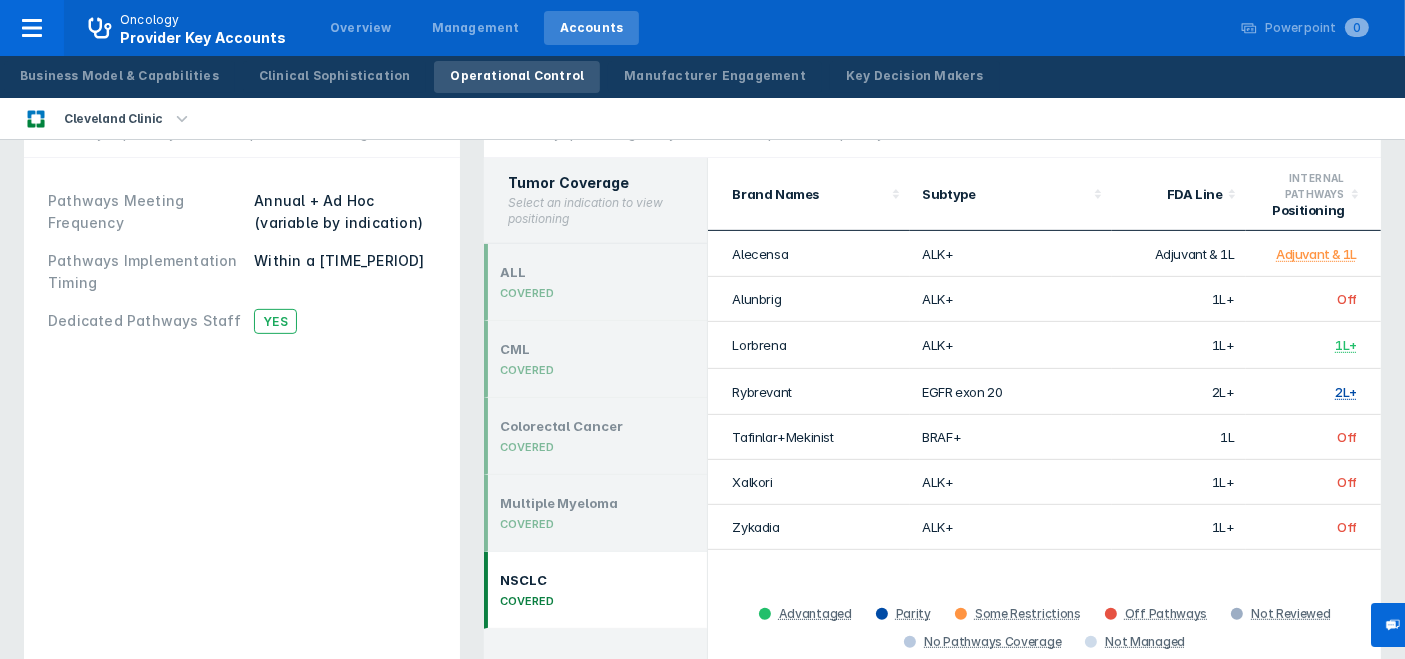 click on "Adjuvant & 1L" at bounding box center (1313, 254) 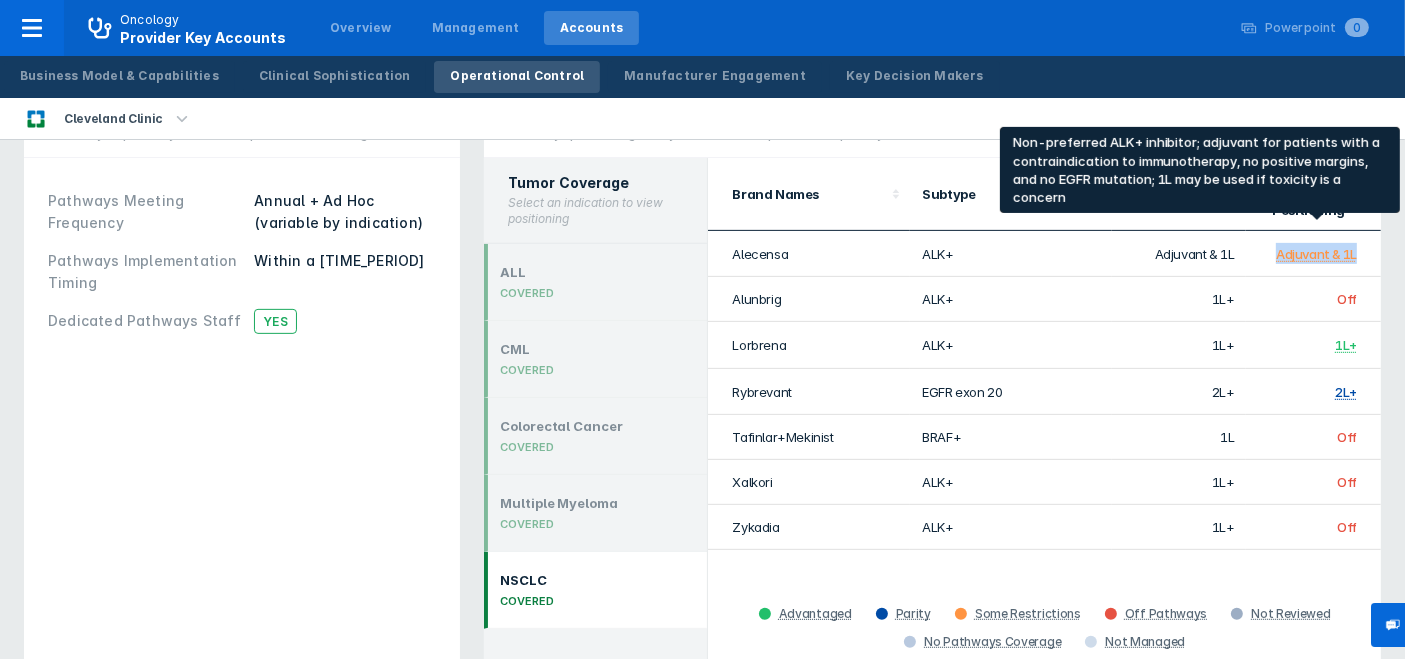 drag, startPoint x: 1378, startPoint y: 232, endPoint x: 1279, endPoint y: 236, distance: 99.08077 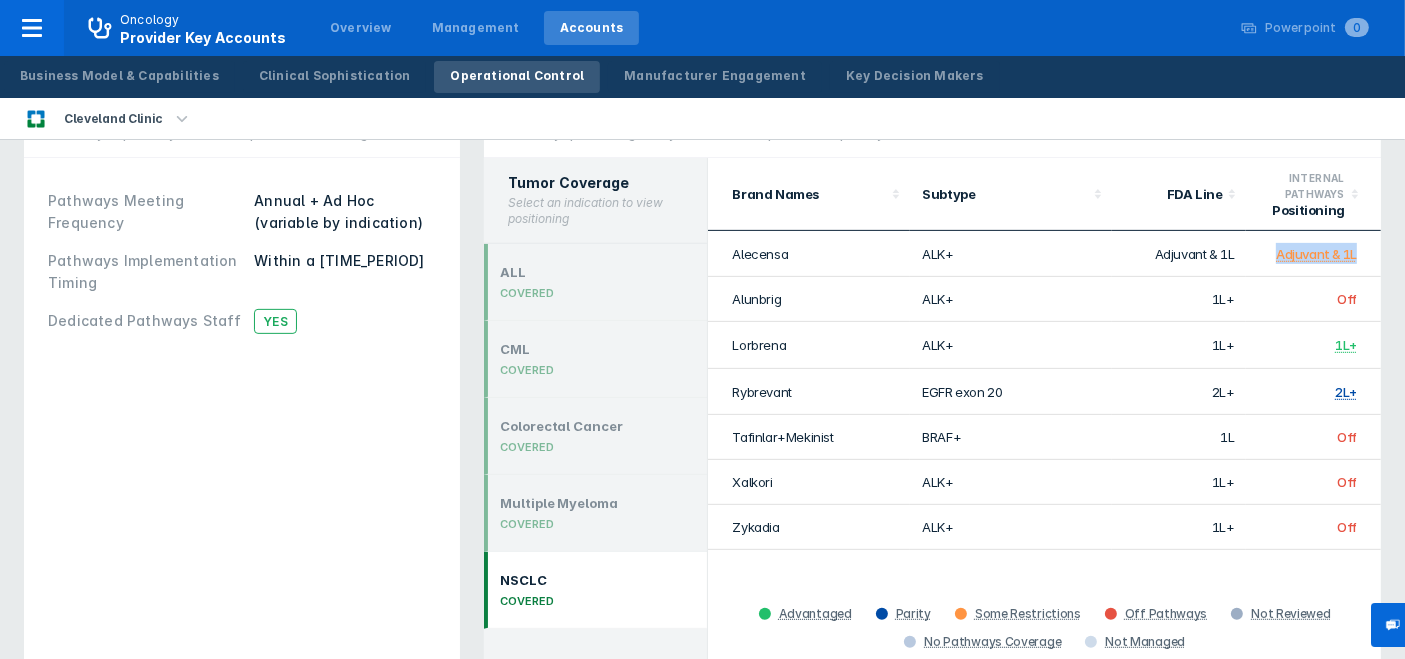 copy on "Adjuvant & 1L" 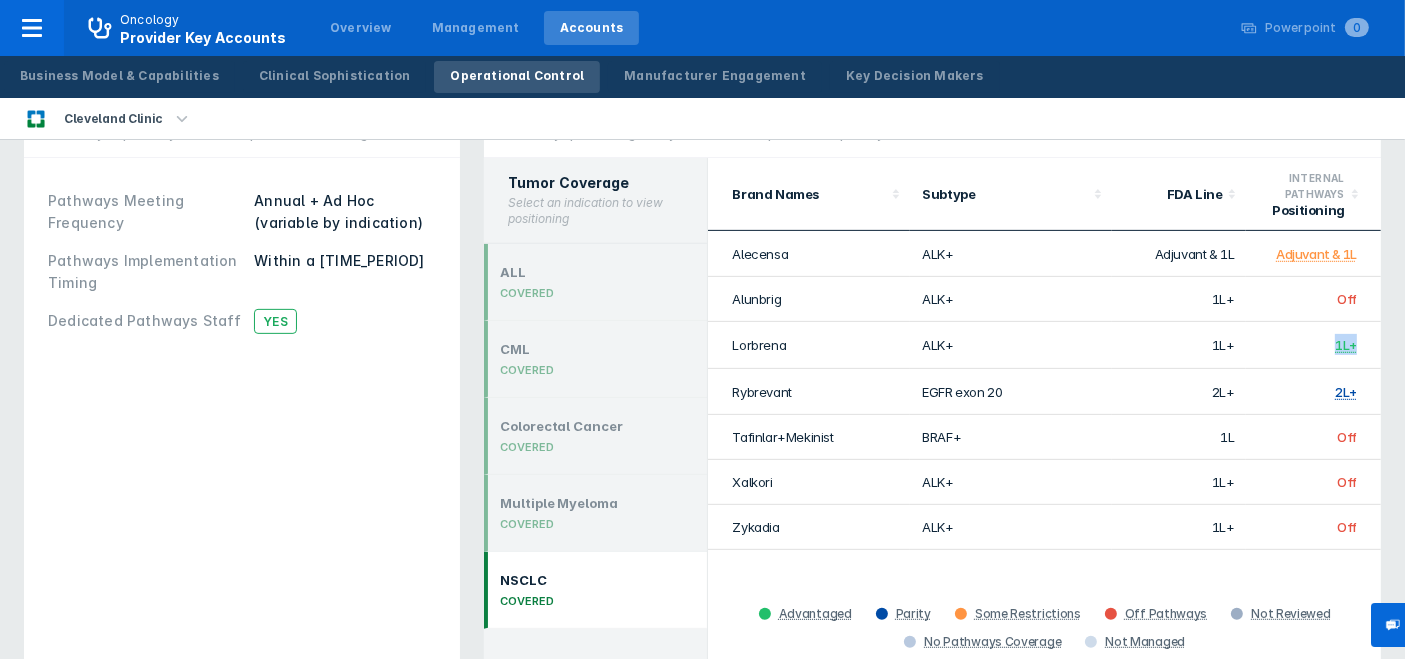 drag, startPoint x: 1365, startPoint y: 323, endPoint x: 1324, endPoint y: 323, distance: 41 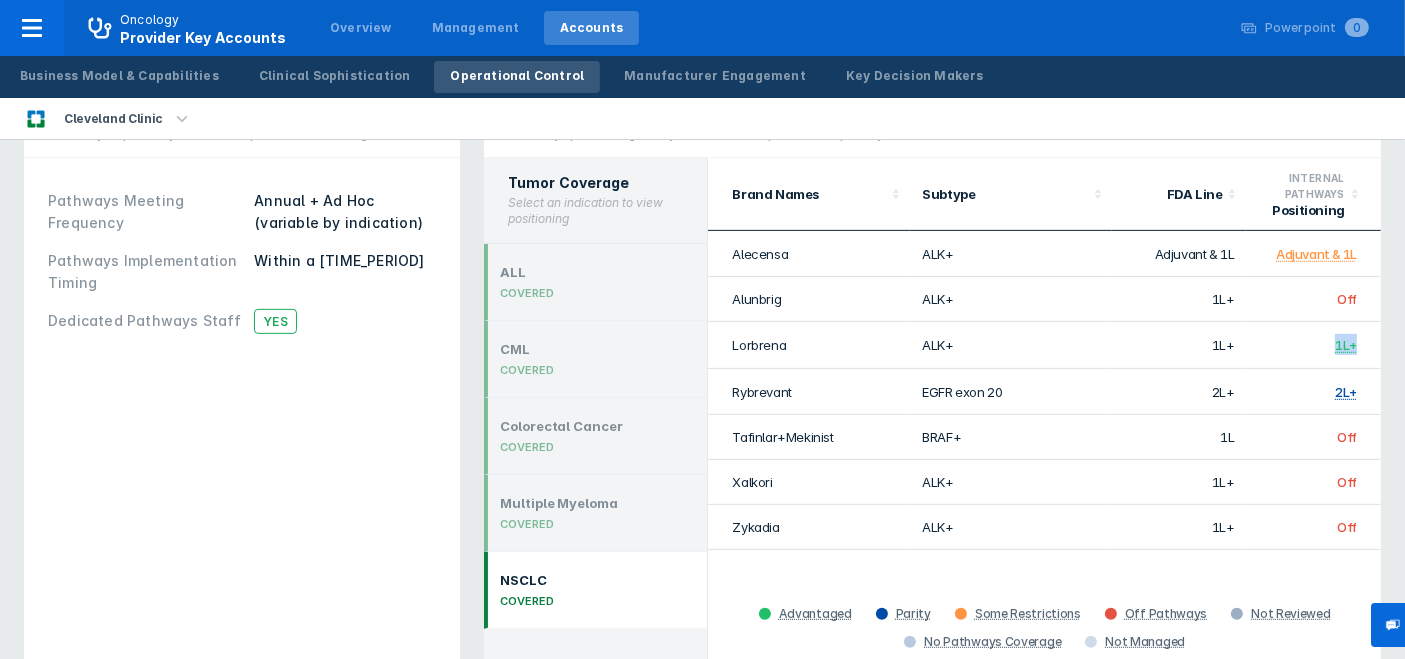 copy on "1L+" 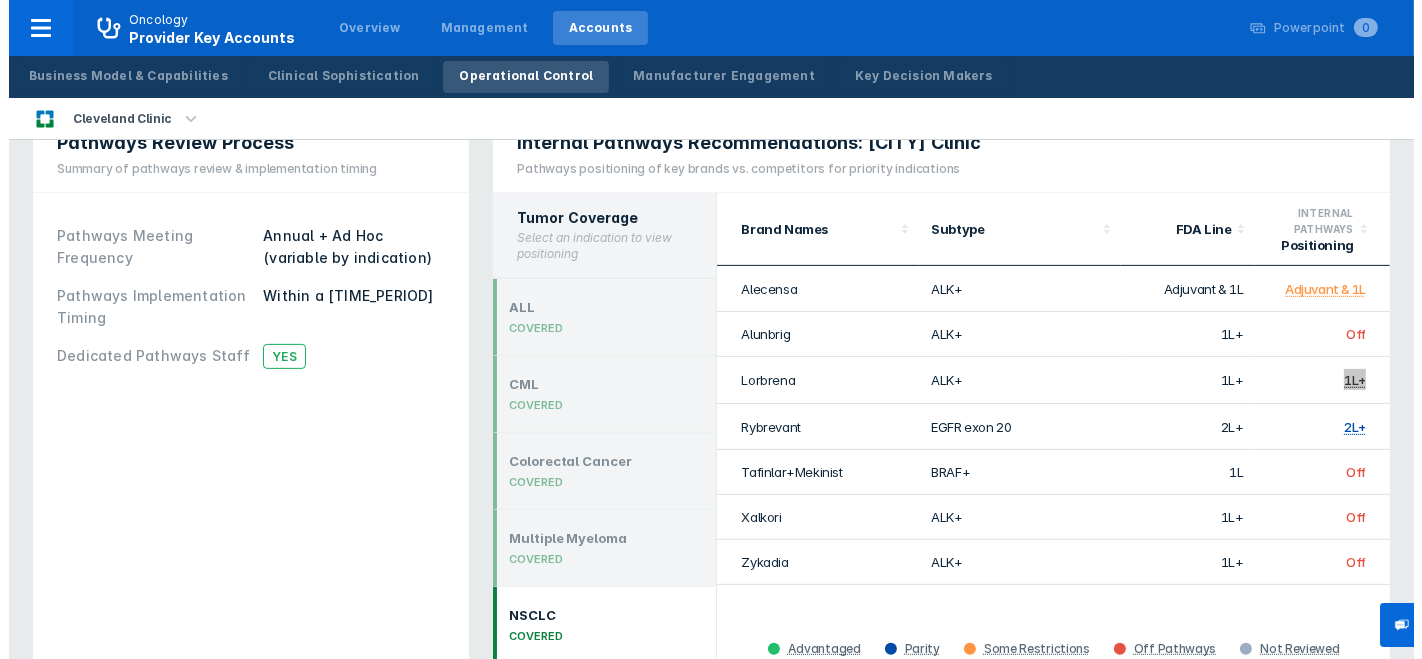 scroll, scrollTop: 714, scrollLeft: 0, axis: vertical 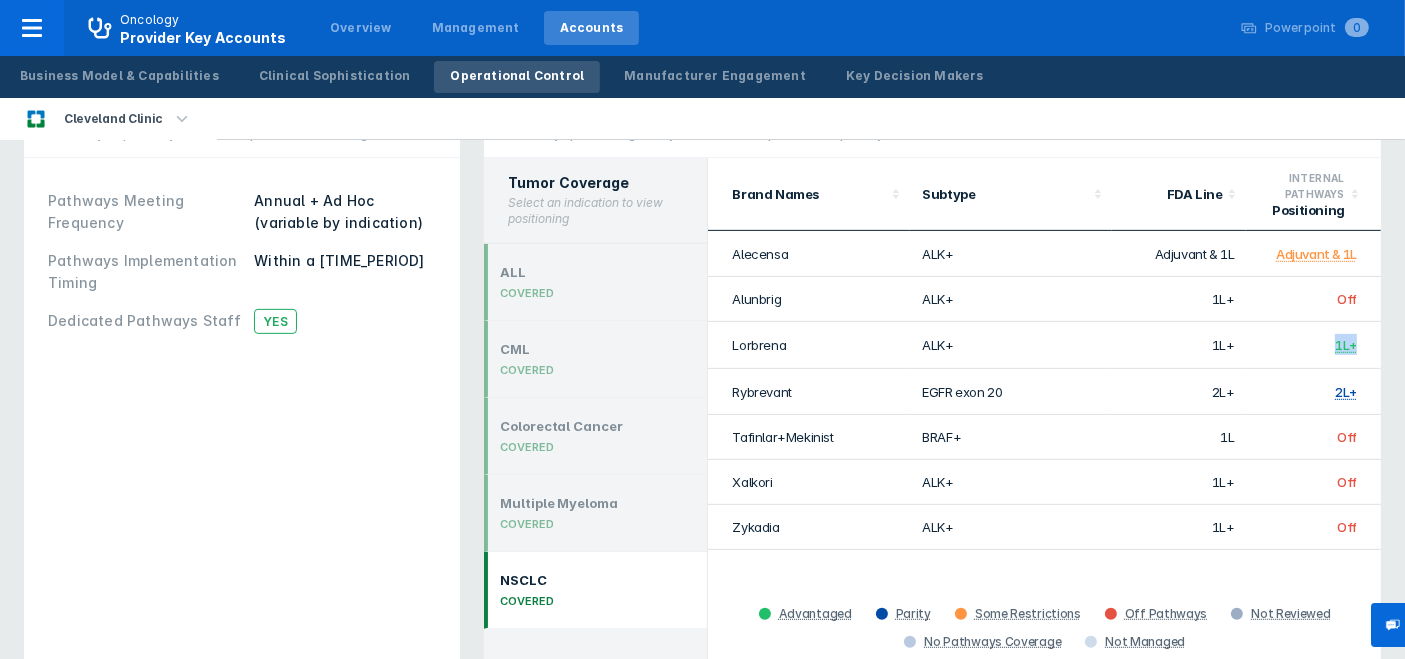 click 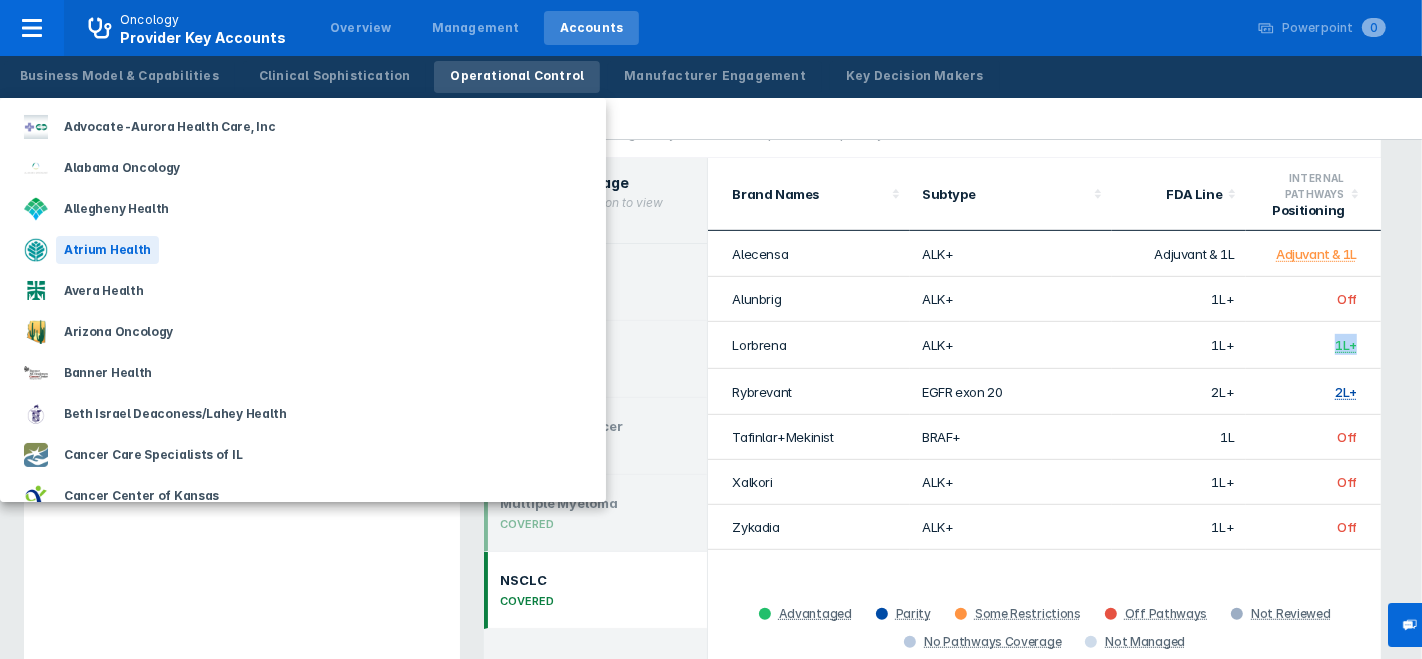 click on "Atrium Health" at bounding box center [107, 250] 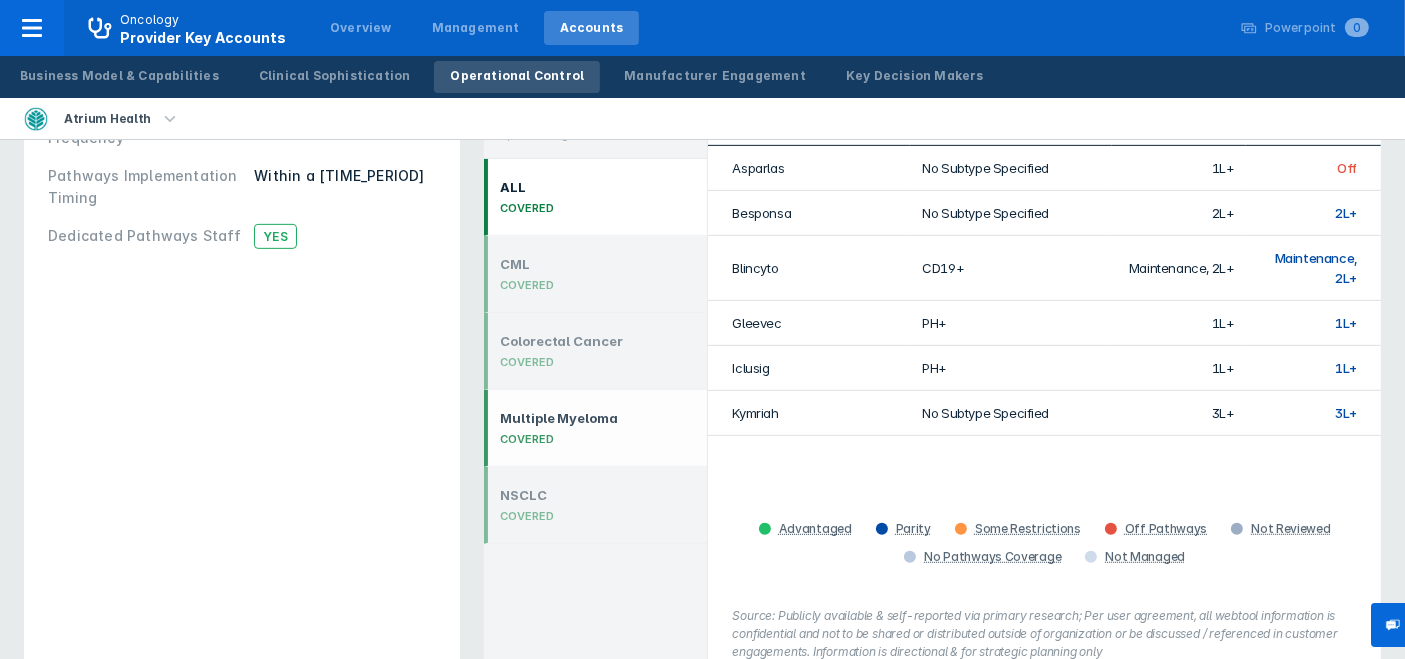 scroll, scrollTop: 913, scrollLeft: 0, axis: vertical 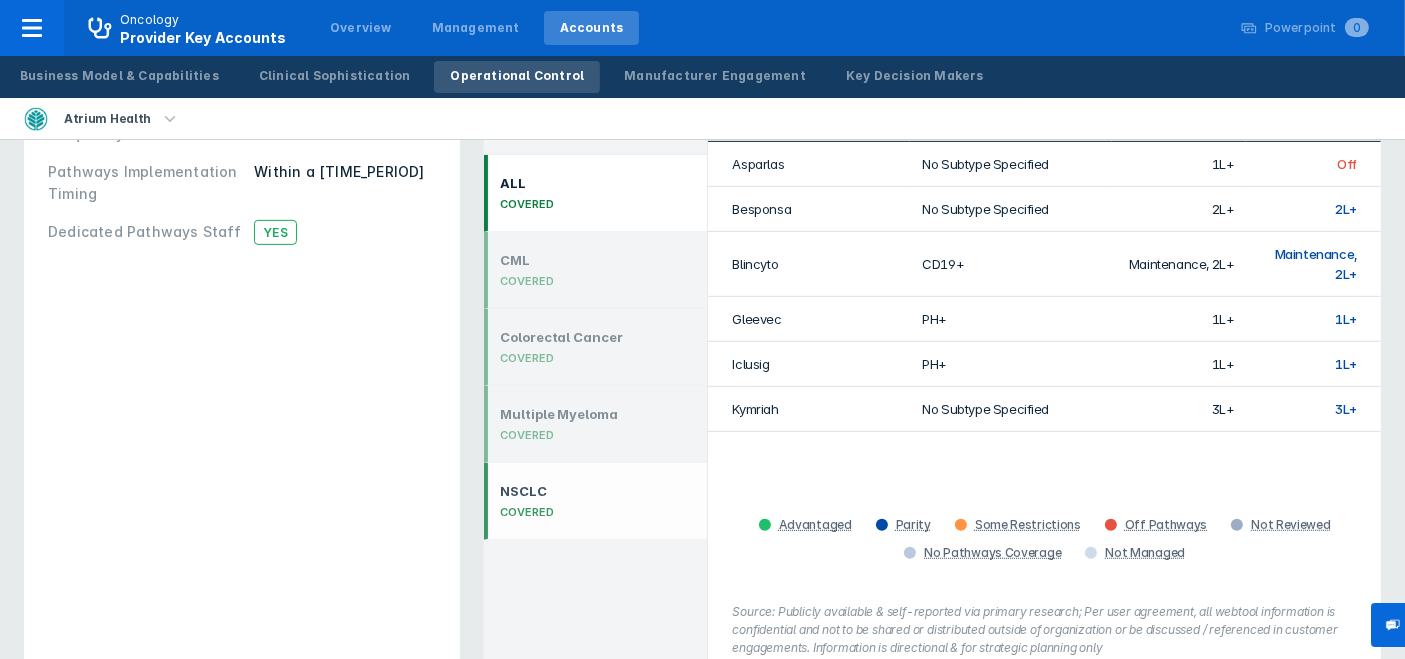 click on "NSCLC" at bounding box center [526, 491] 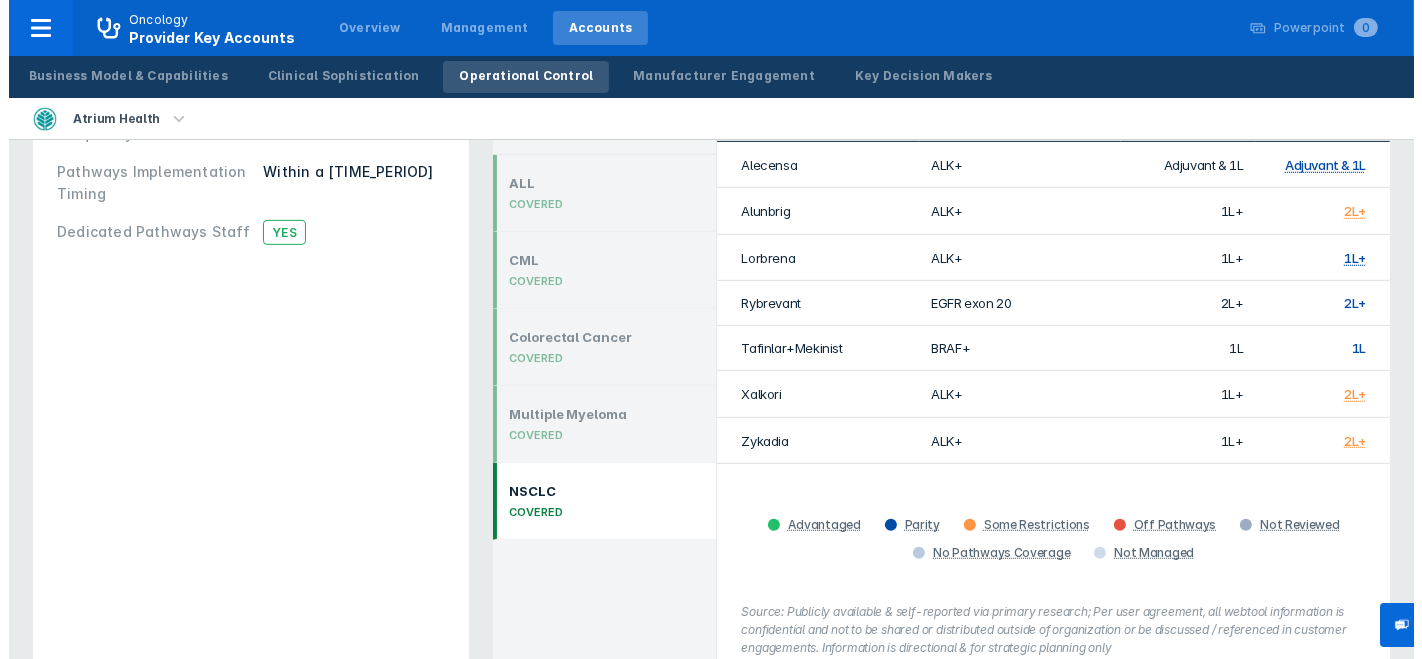 scroll, scrollTop: 802, scrollLeft: 0, axis: vertical 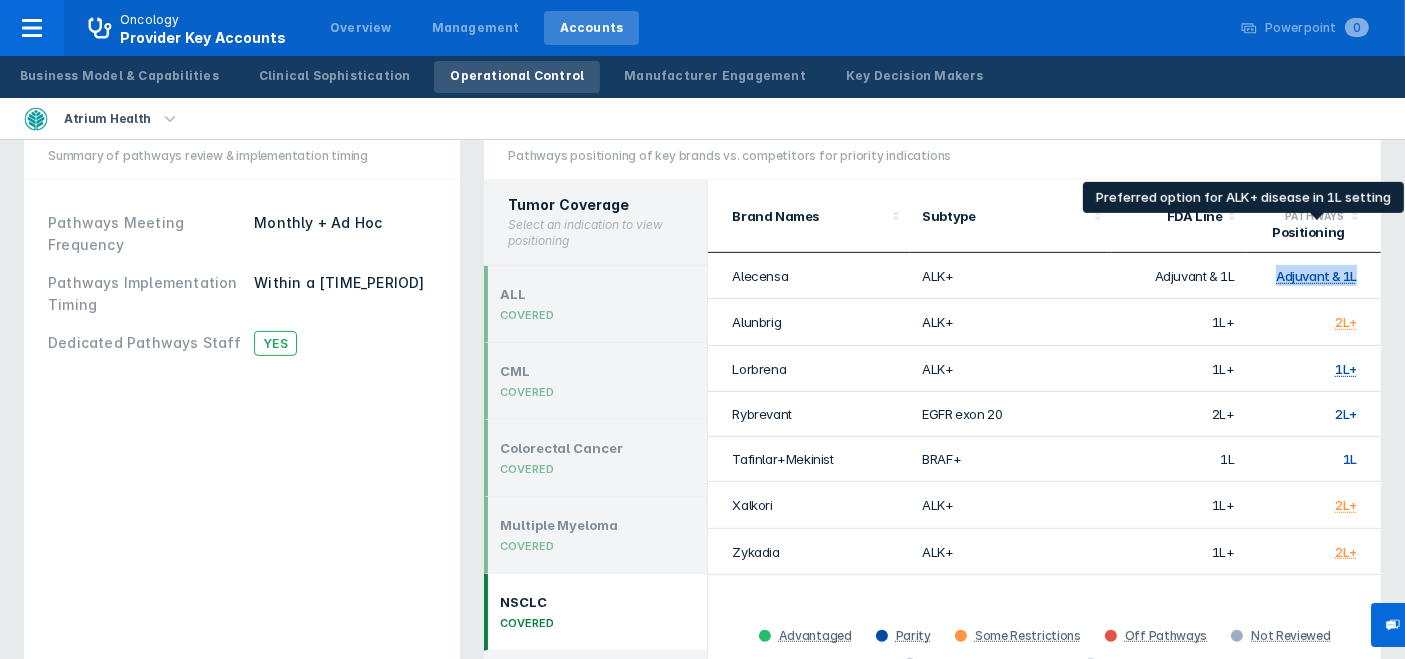 drag, startPoint x: 1365, startPoint y: 229, endPoint x: 1277, endPoint y: 233, distance: 88.09086 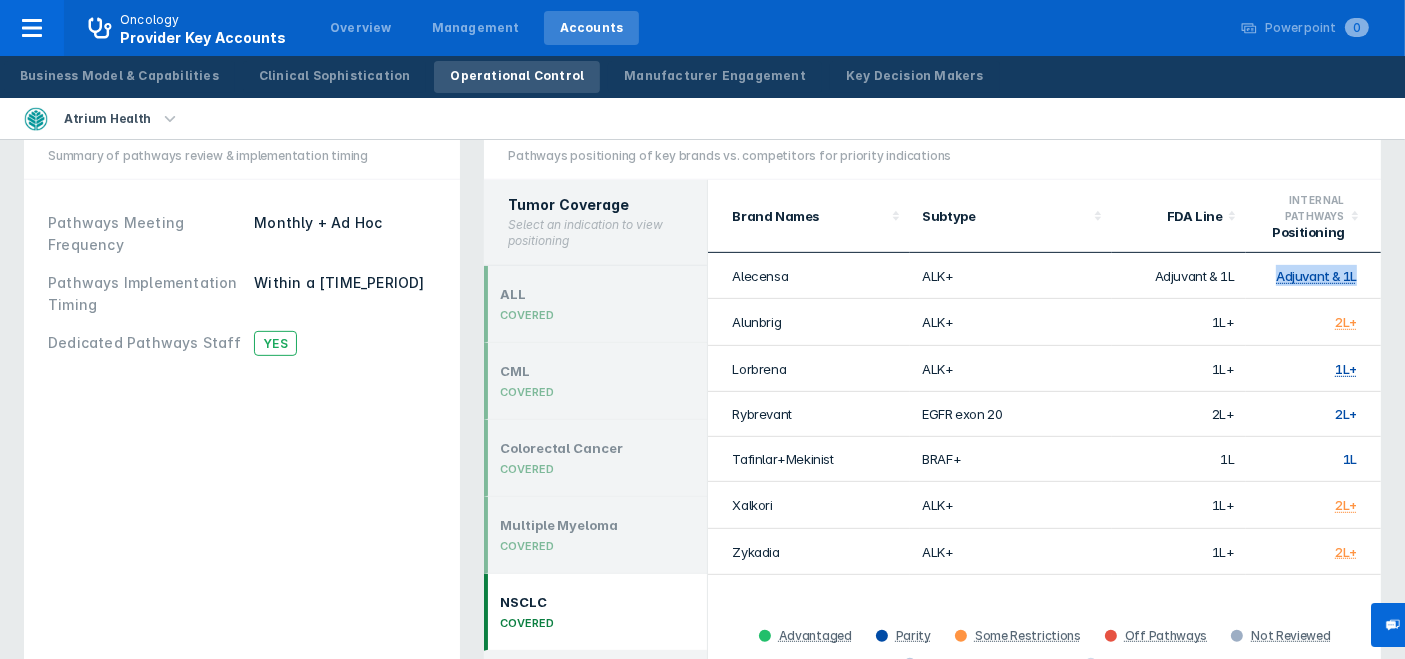 copy on "Adjuvant & 1L" 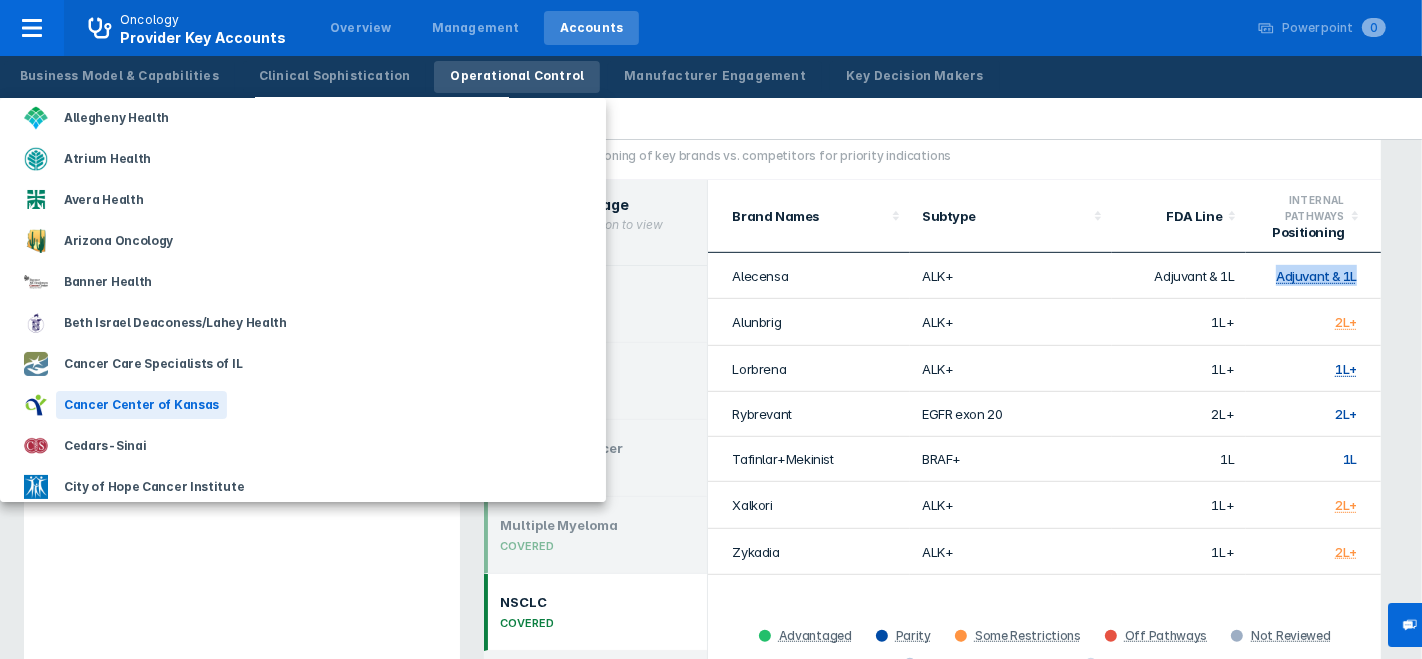scroll, scrollTop: 111, scrollLeft: 0, axis: vertical 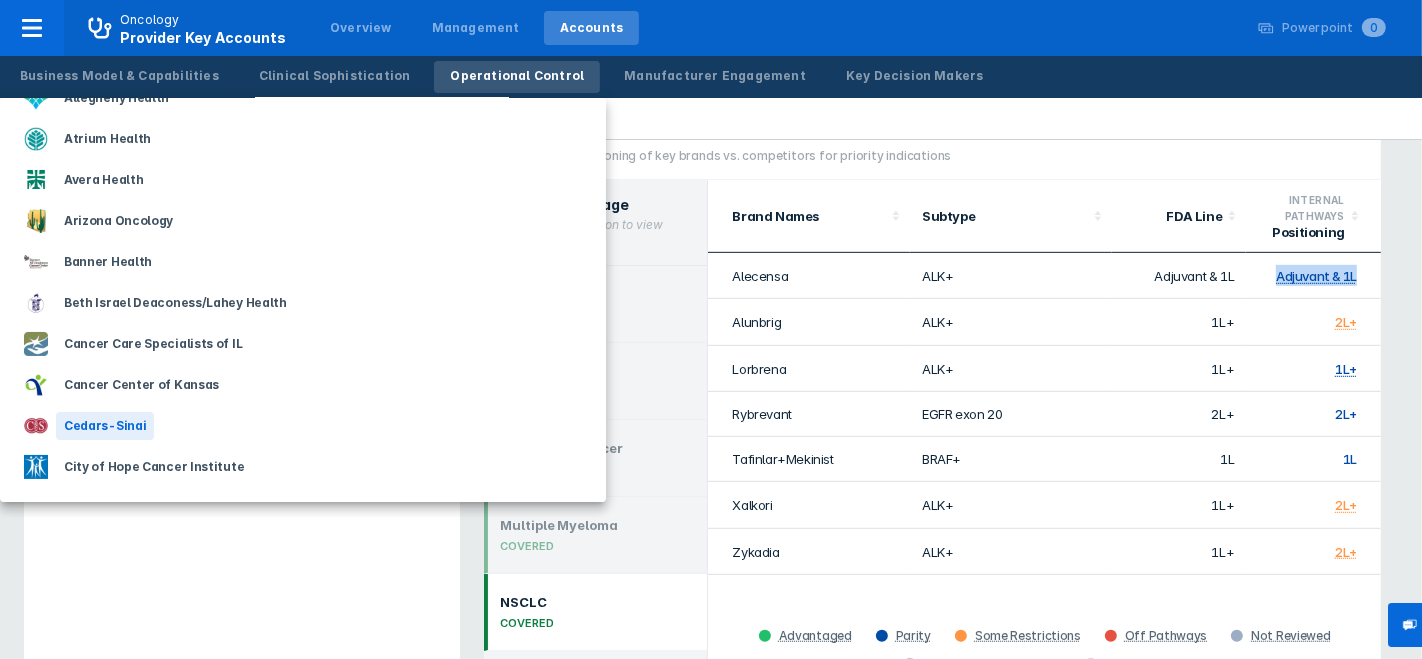 click on "Cedars-Sinai" at bounding box center [105, 426] 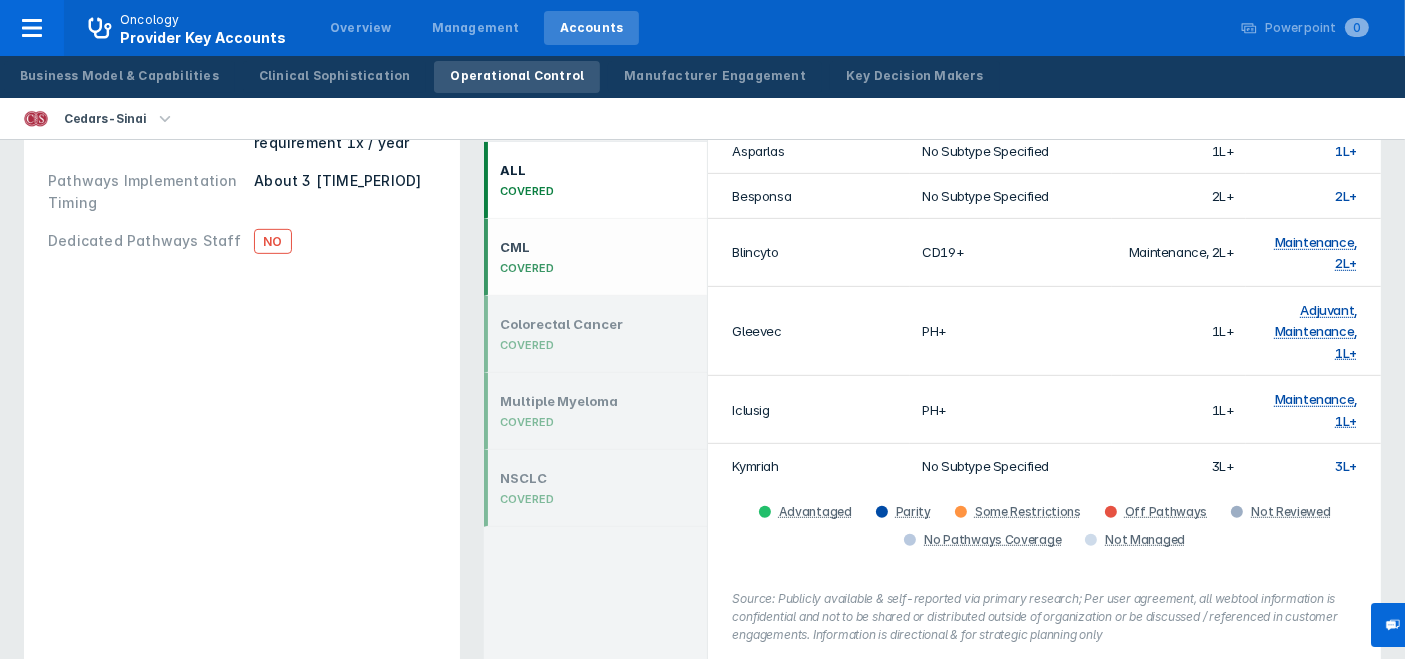 scroll, scrollTop: 869, scrollLeft: 0, axis: vertical 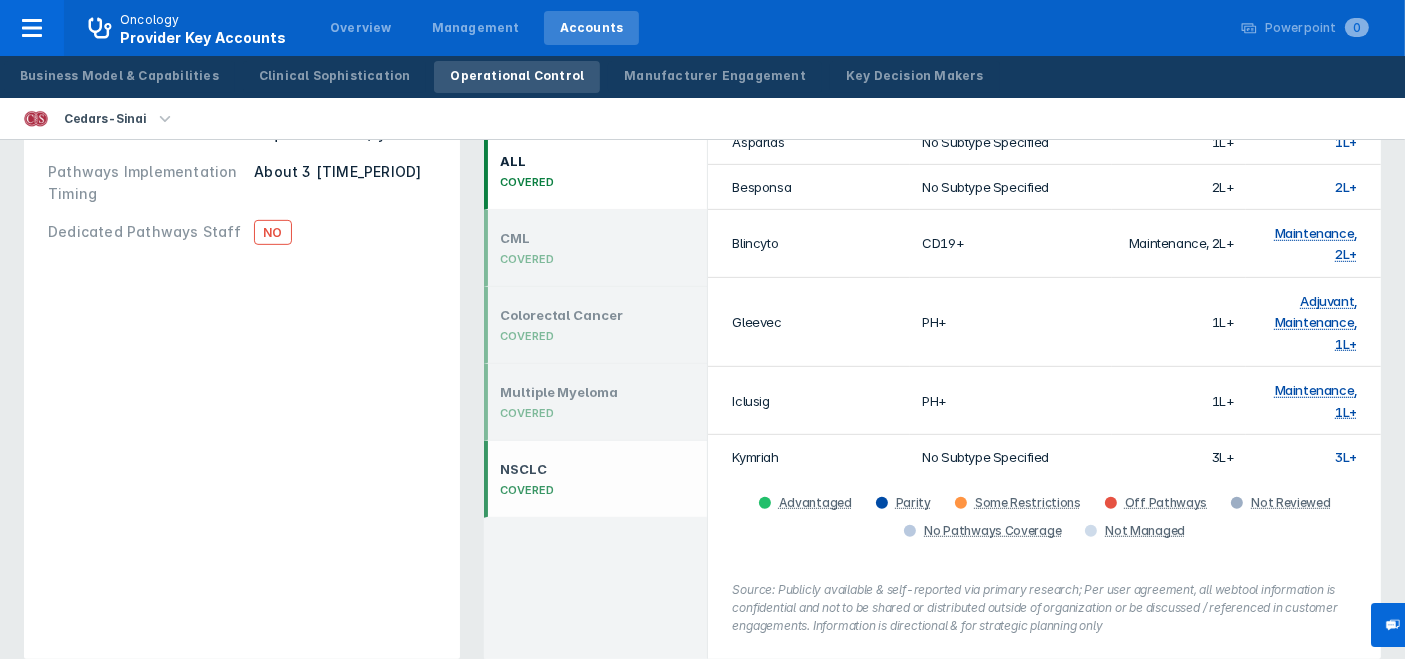click on "NSCLC COVERED" at bounding box center [526, 479] 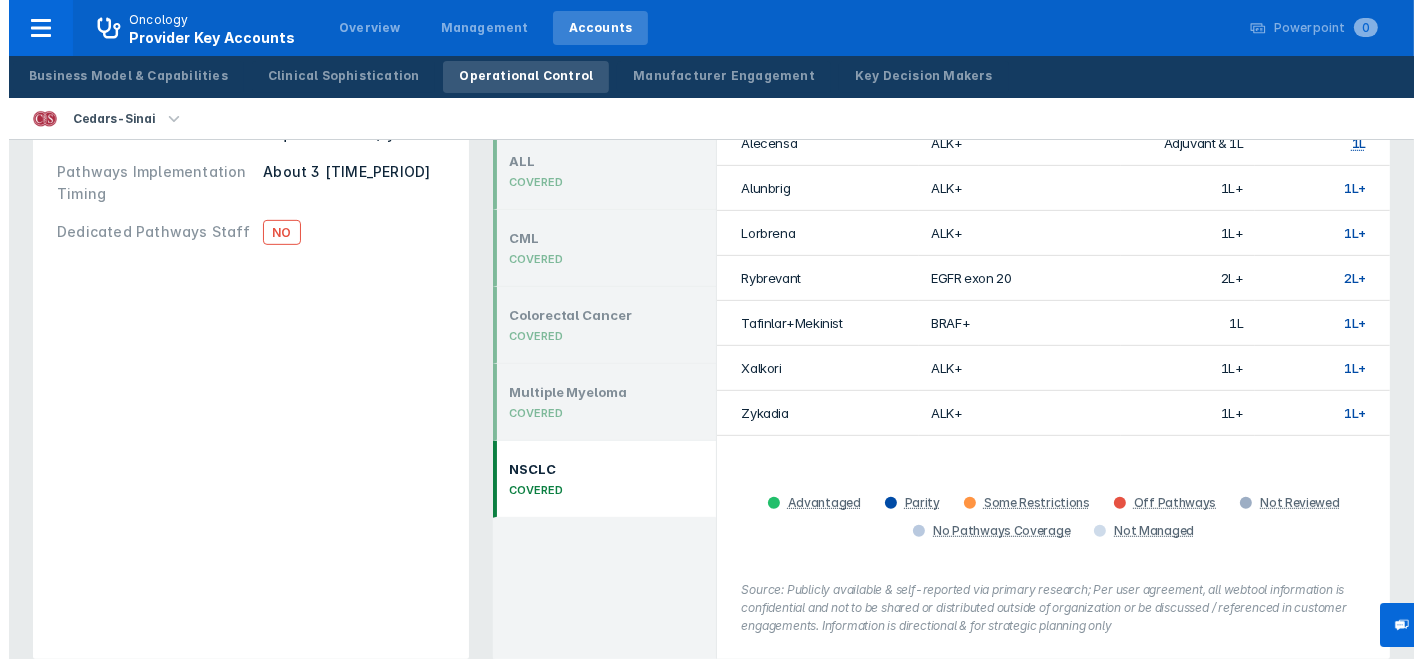 scroll, scrollTop: 758, scrollLeft: 0, axis: vertical 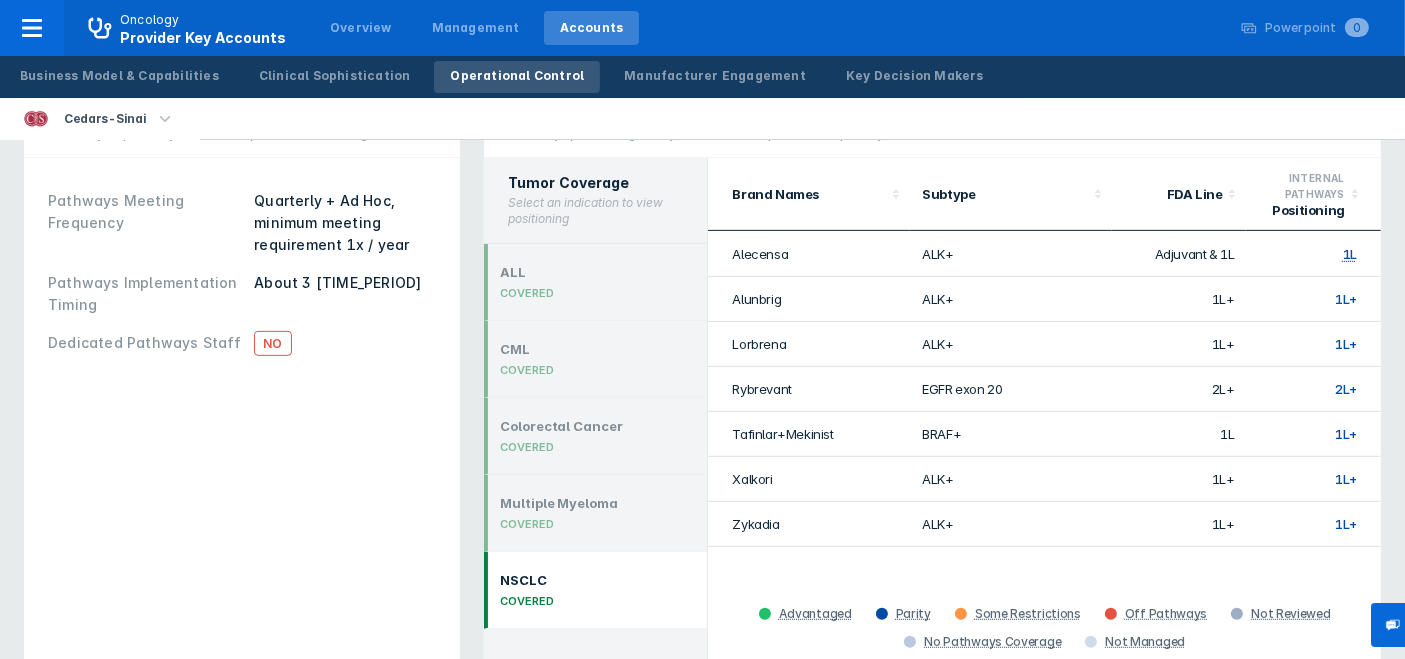 click 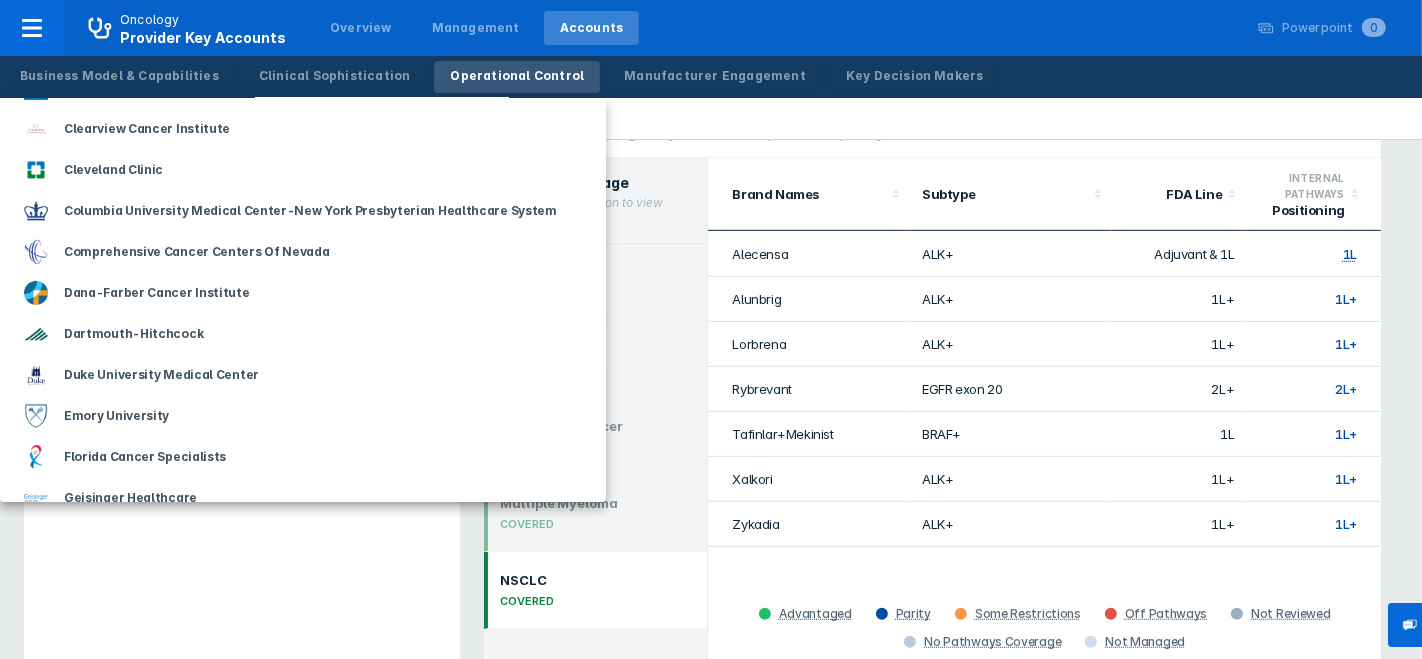scroll, scrollTop: 555, scrollLeft: 0, axis: vertical 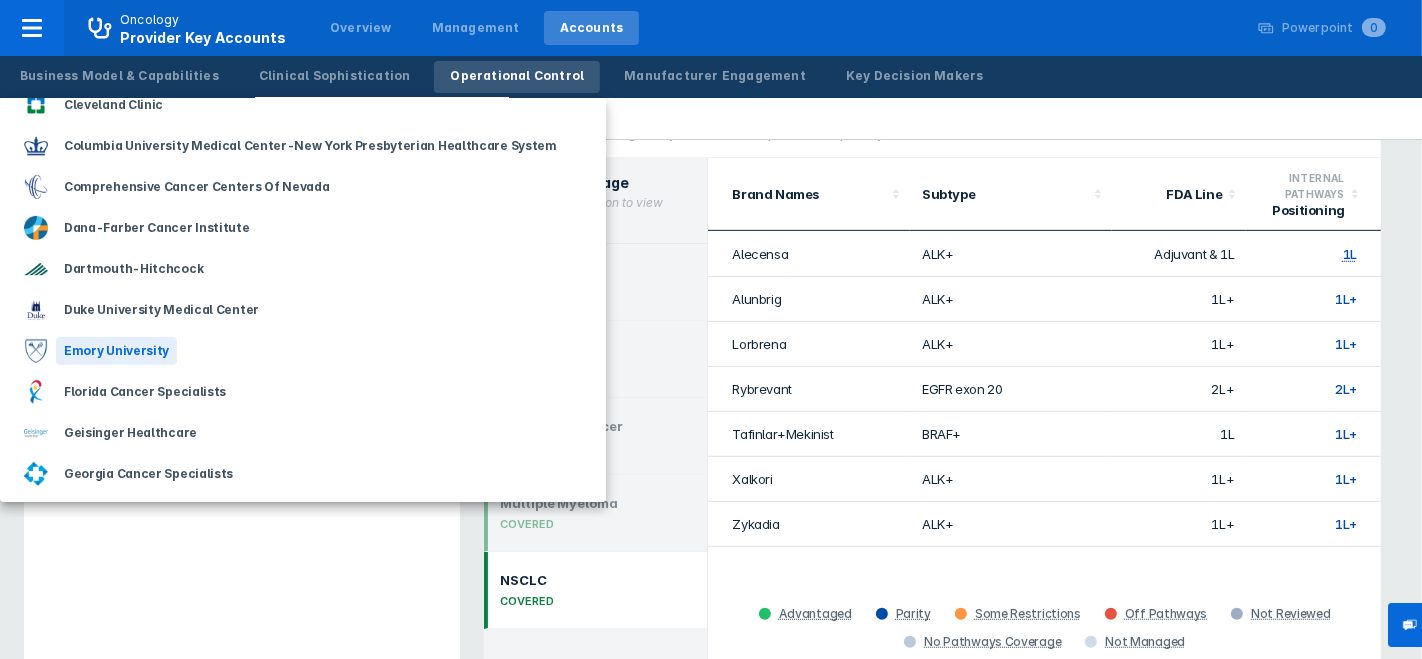 click on "Emory University" at bounding box center (116, 351) 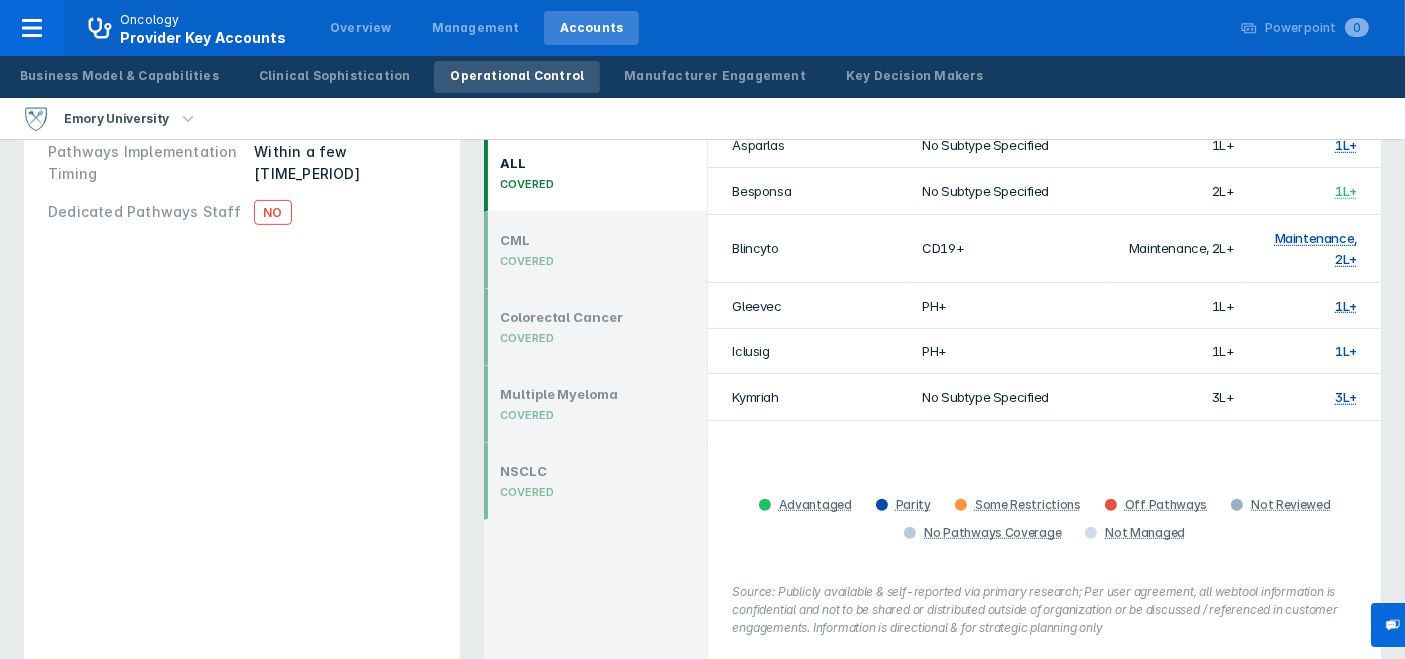 scroll, scrollTop: 737, scrollLeft: 0, axis: vertical 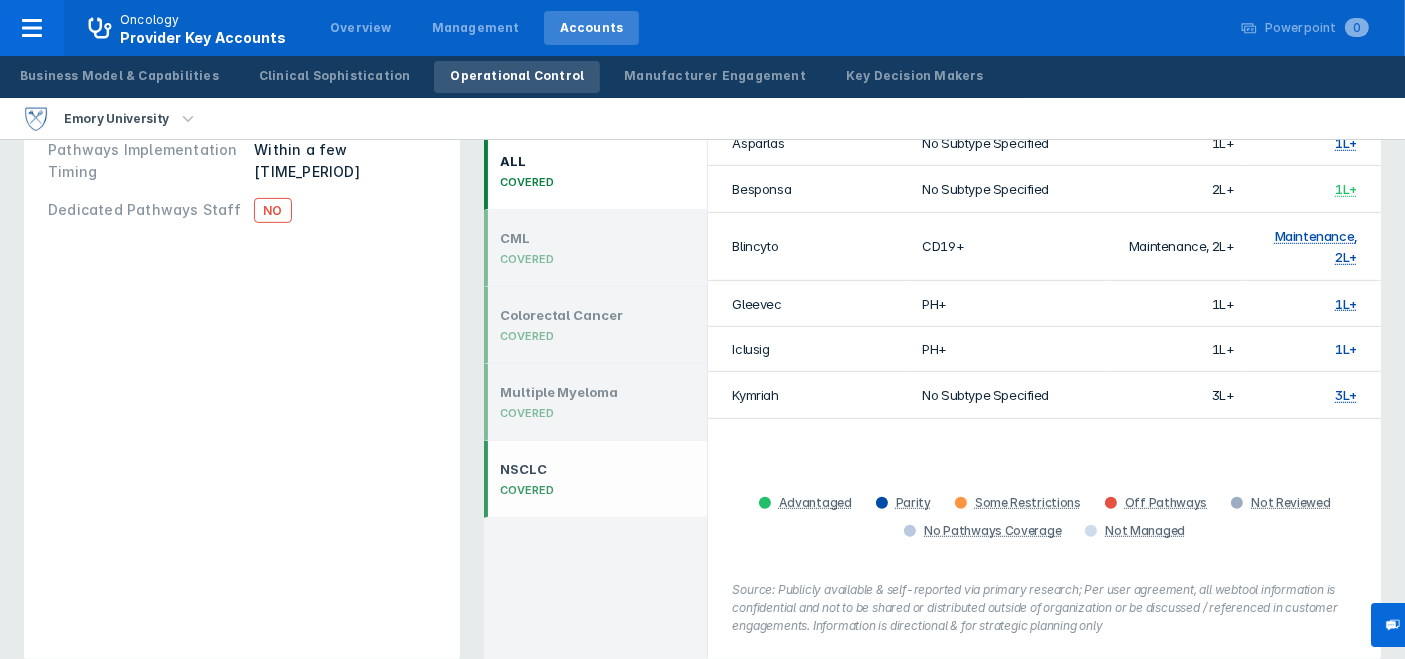 click on "NSCLC COVERED" at bounding box center [595, 479] 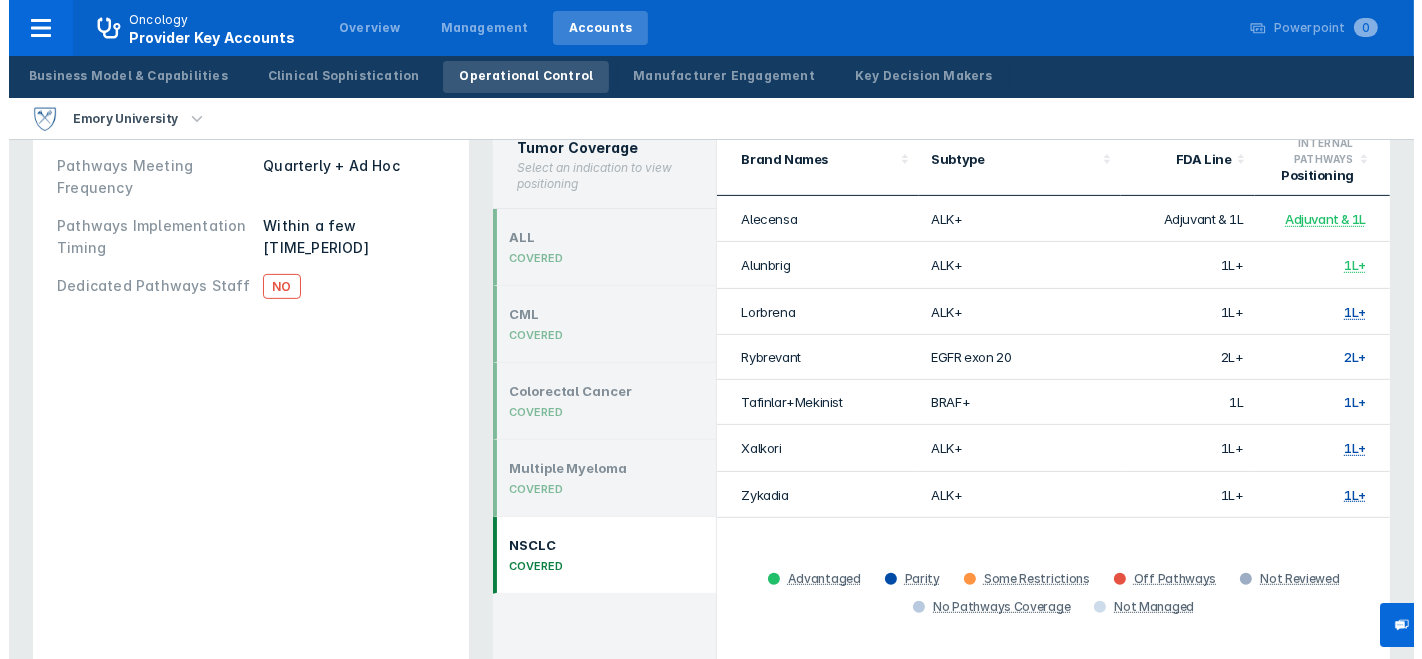 scroll, scrollTop: 626, scrollLeft: 0, axis: vertical 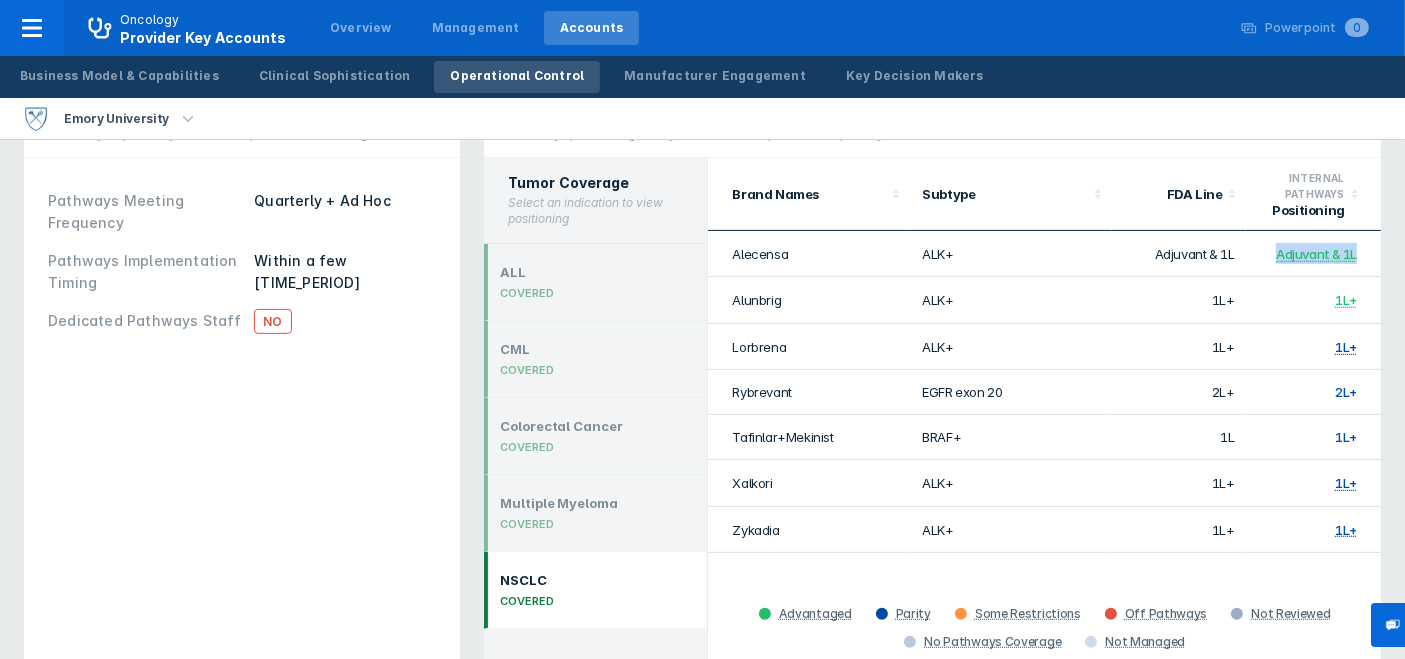 drag, startPoint x: 1369, startPoint y: 230, endPoint x: 1273, endPoint y: 227, distance: 96.04687 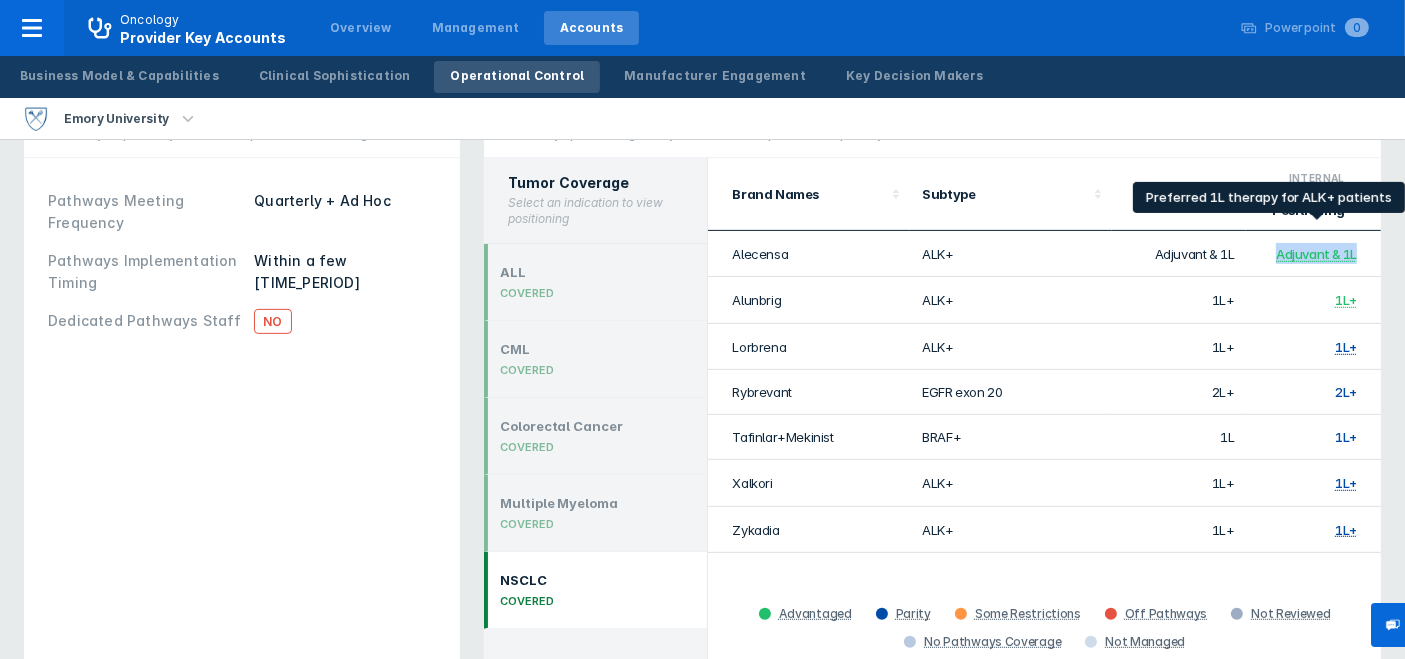 copy on "Adjuvant & 1L" 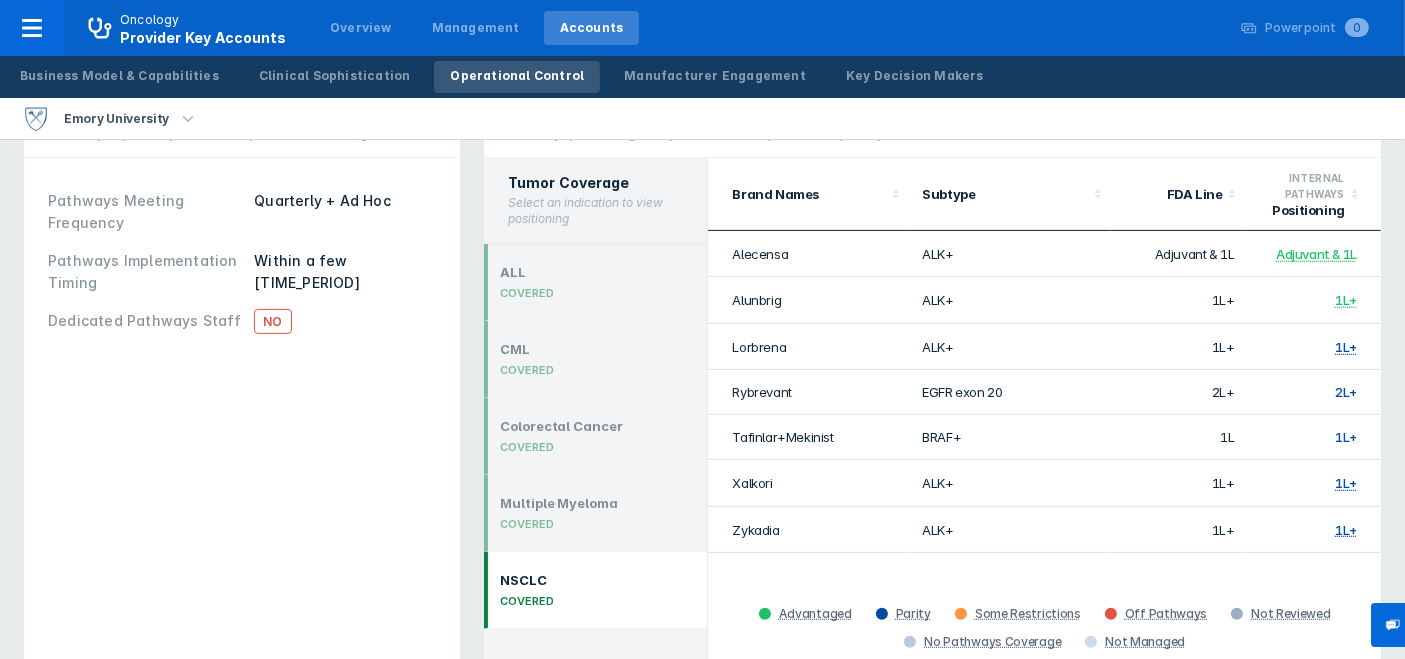 click on "1L+" at bounding box center [1313, 300] 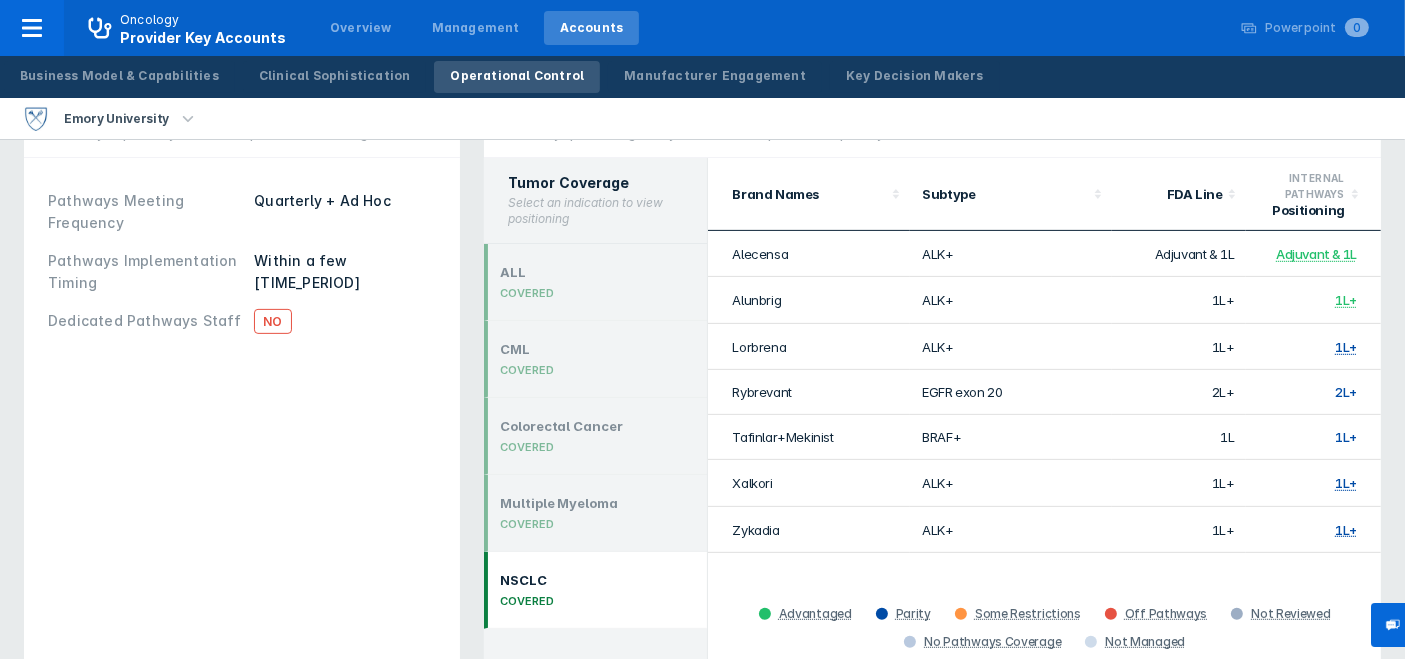 click 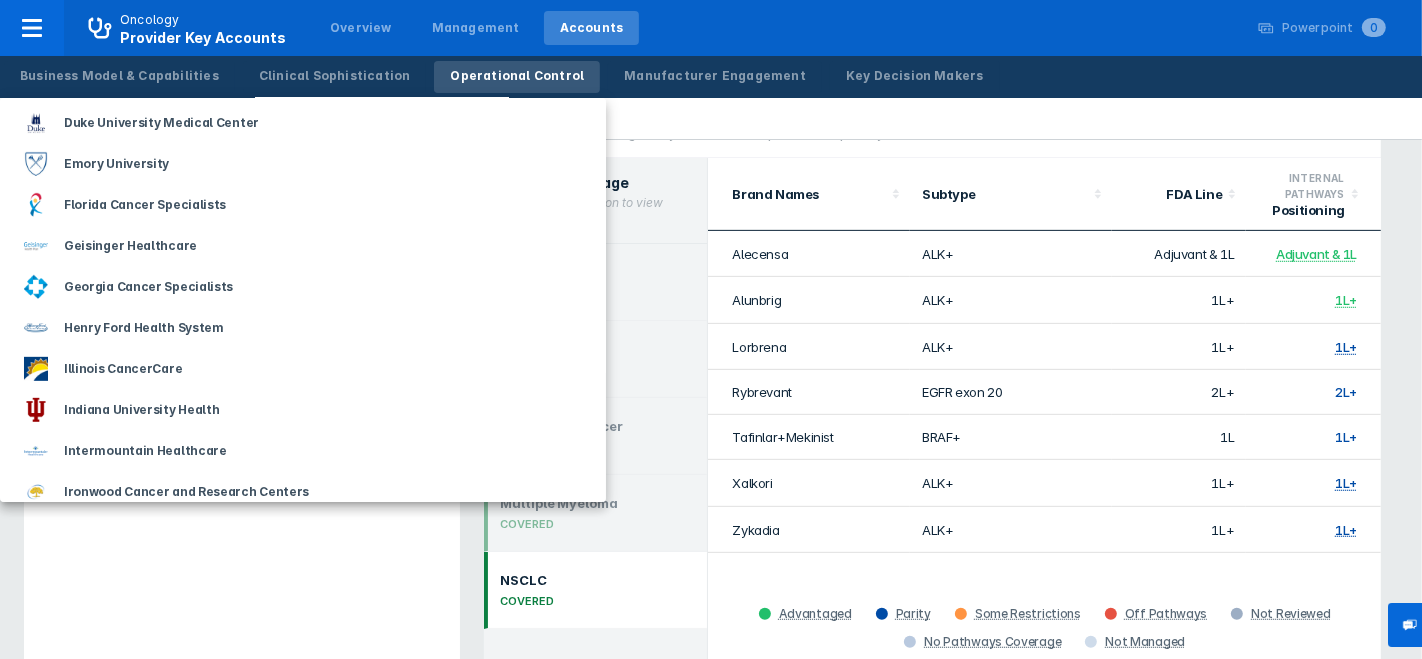 scroll, scrollTop: 777, scrollLeft: 0, axis: vertical 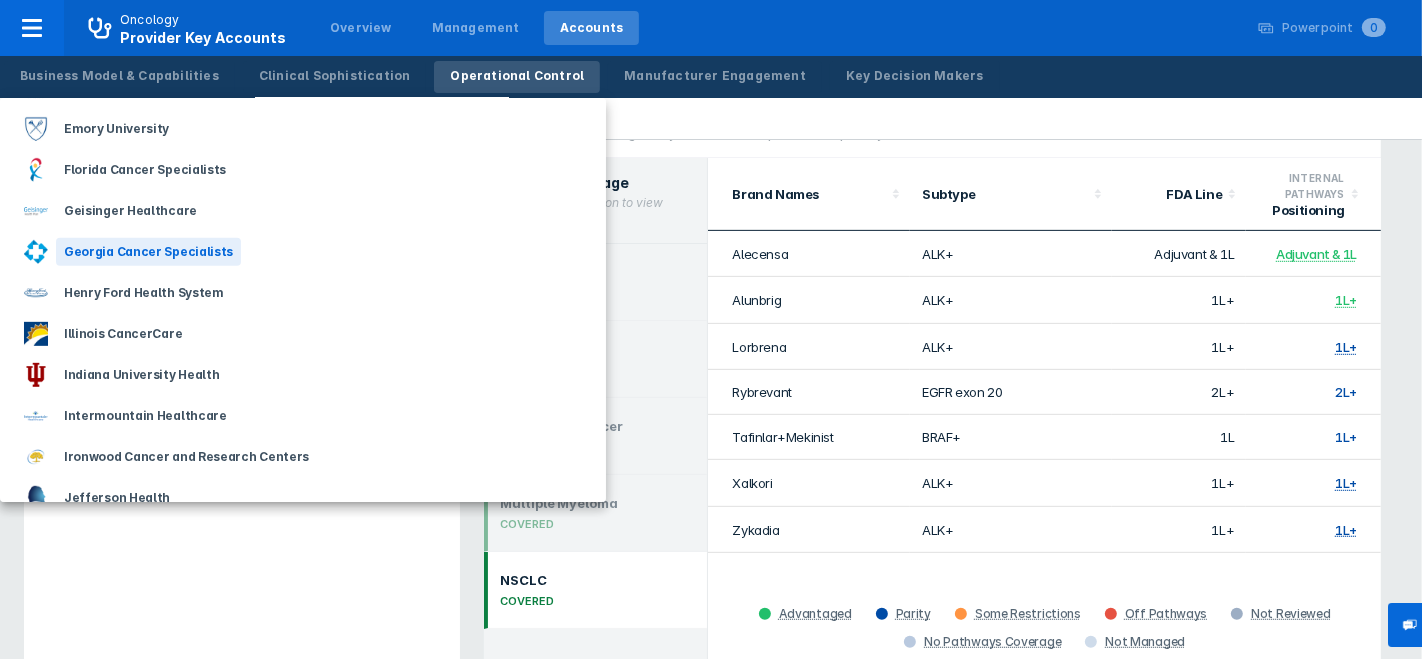 click on "Georgia Cancer Specialists" at bounding box center (148, 252) 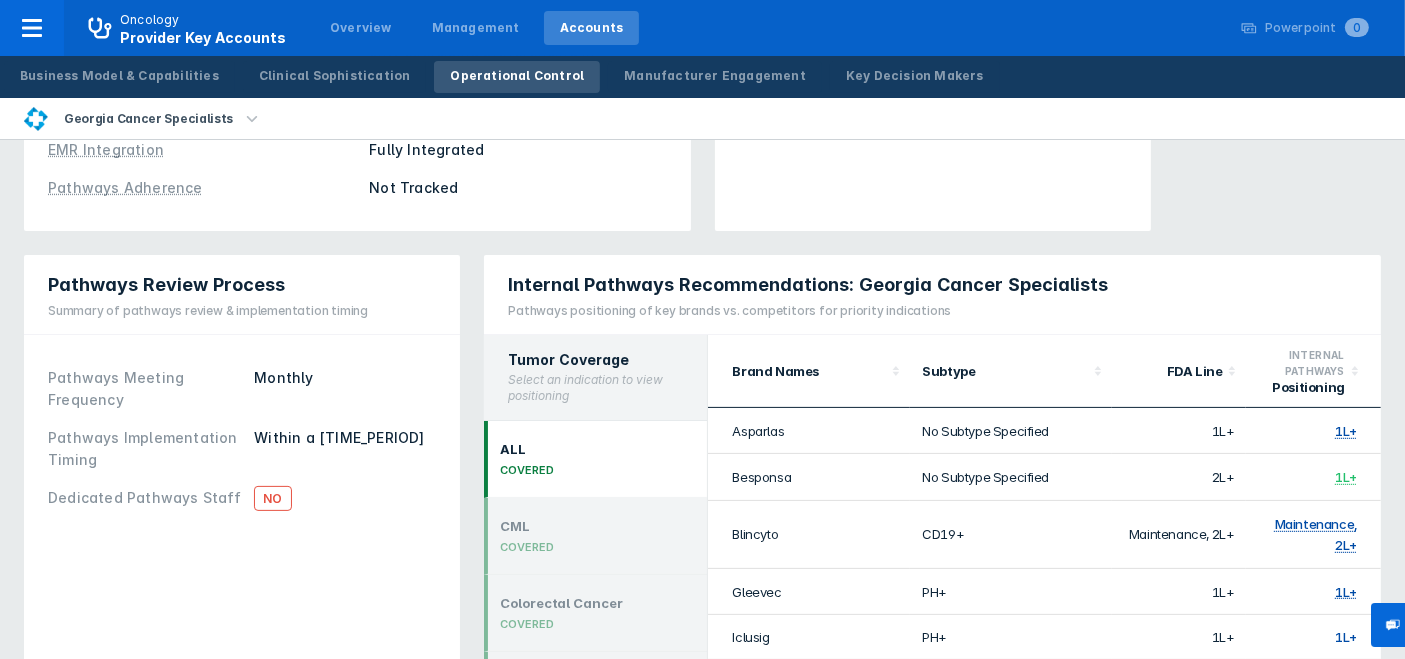 scroll, scrollTop: 693, scrollLeft: 0, axis: vertical 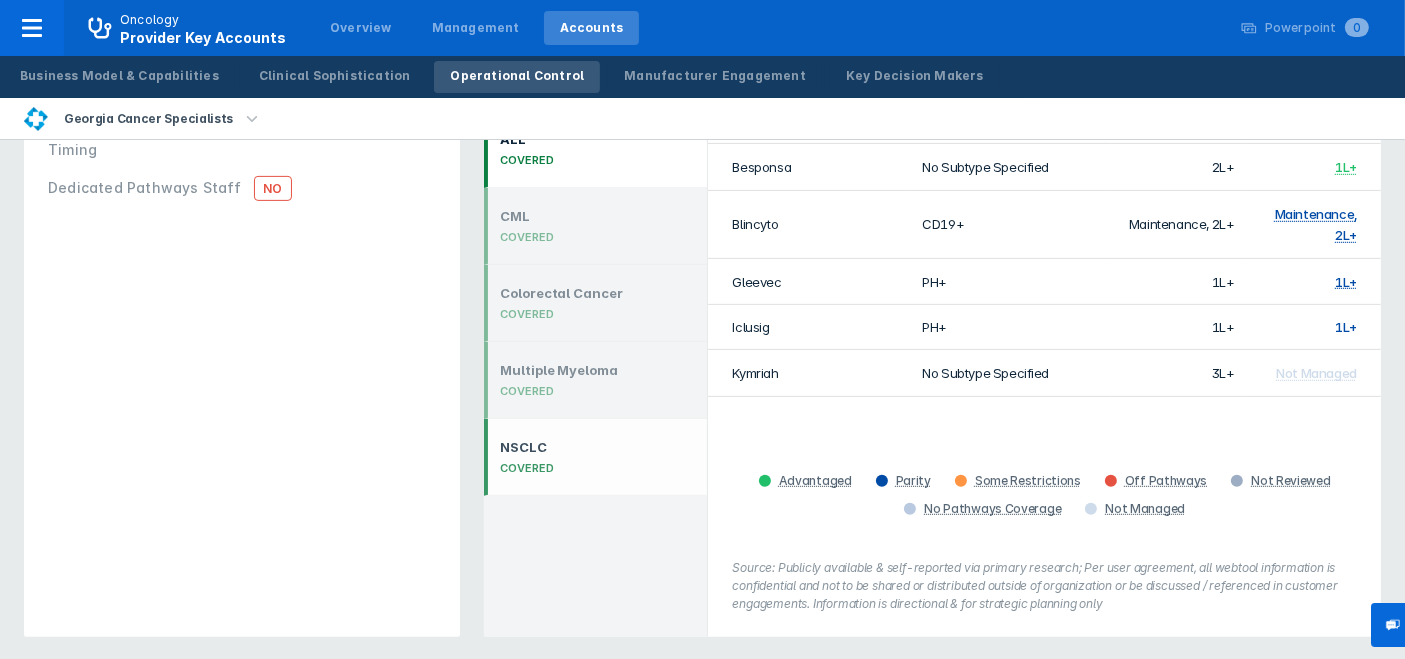 click on "NSCLC" at bounding box center [526, 447] 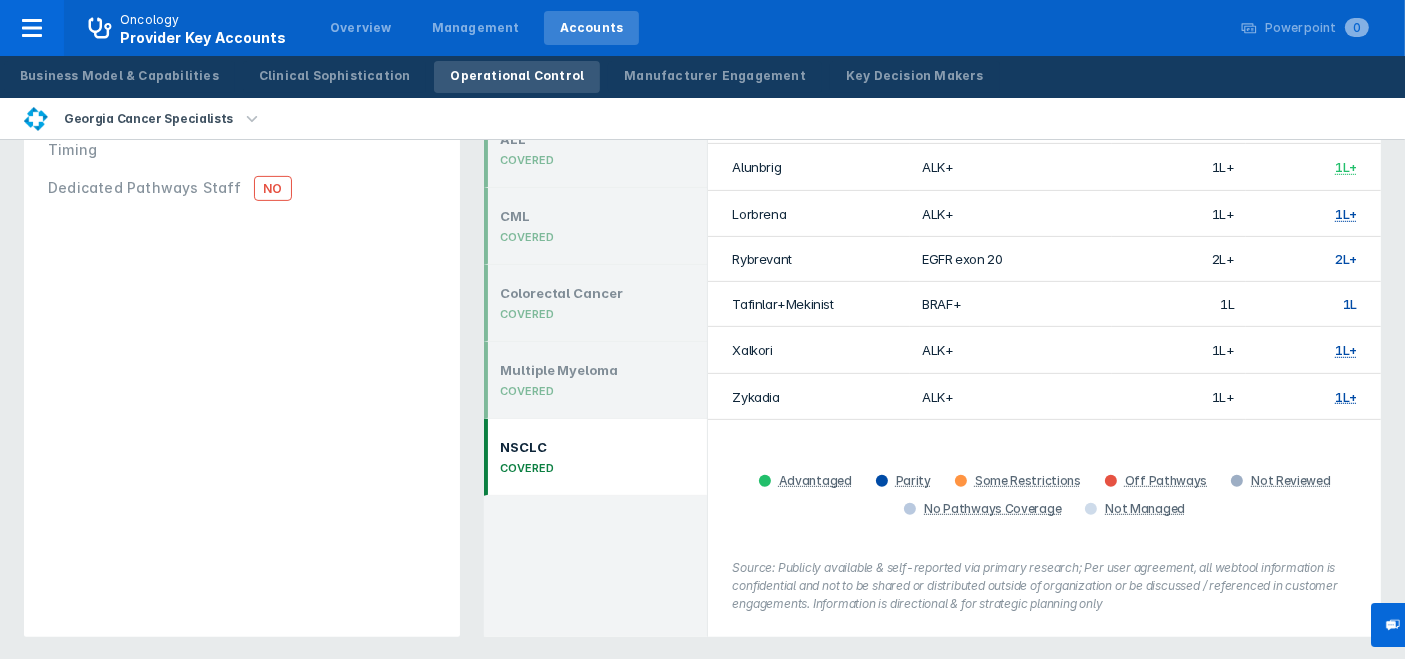 scroll, scrollTop: 582, scrollLeft: 0, axis: vertical 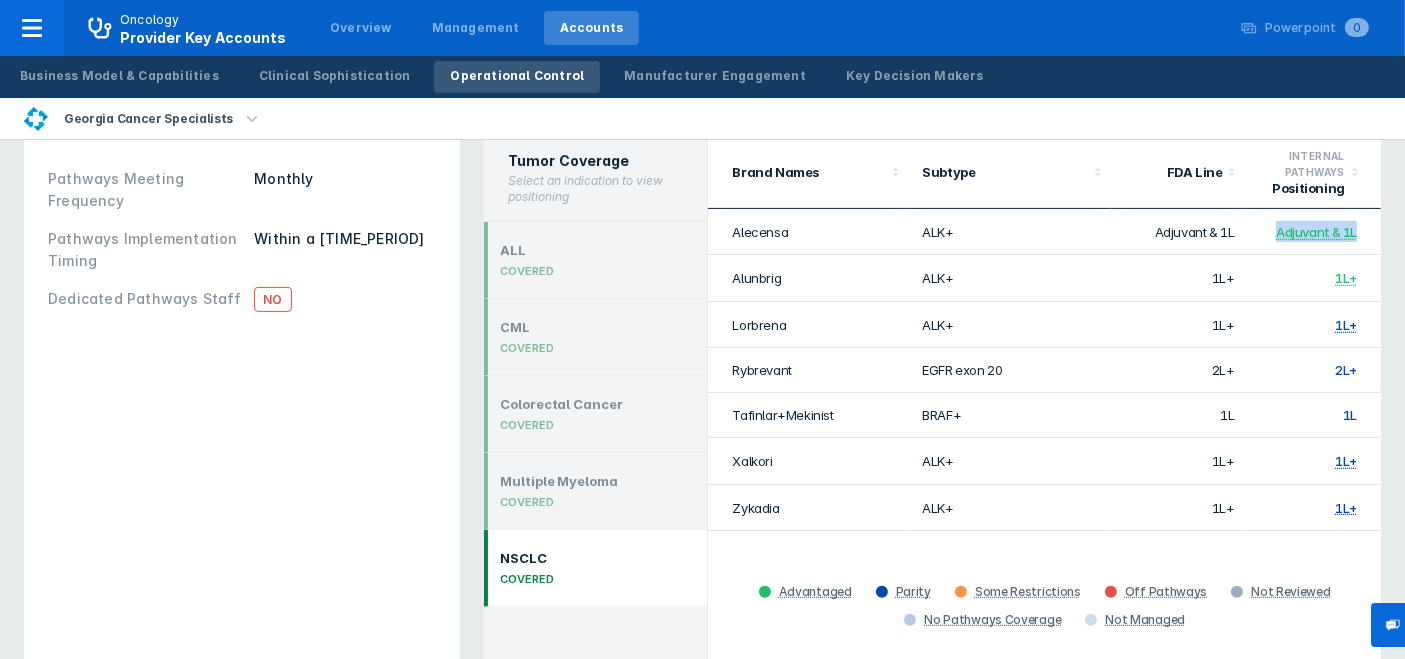 drag, startPoint x: 1377, startPoint y: 230, endPoint x: 1274, endPoint y: 232, distance: 103.01942 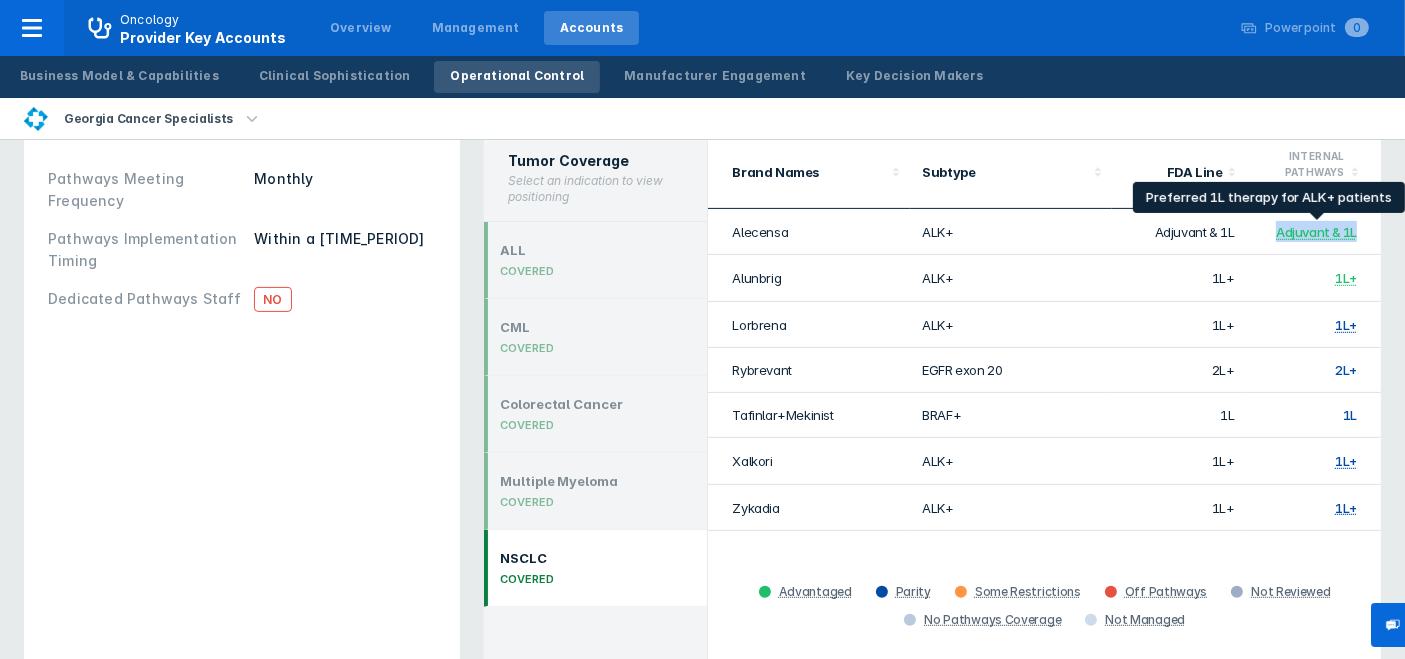 copy on "Adjuvant & 1L" 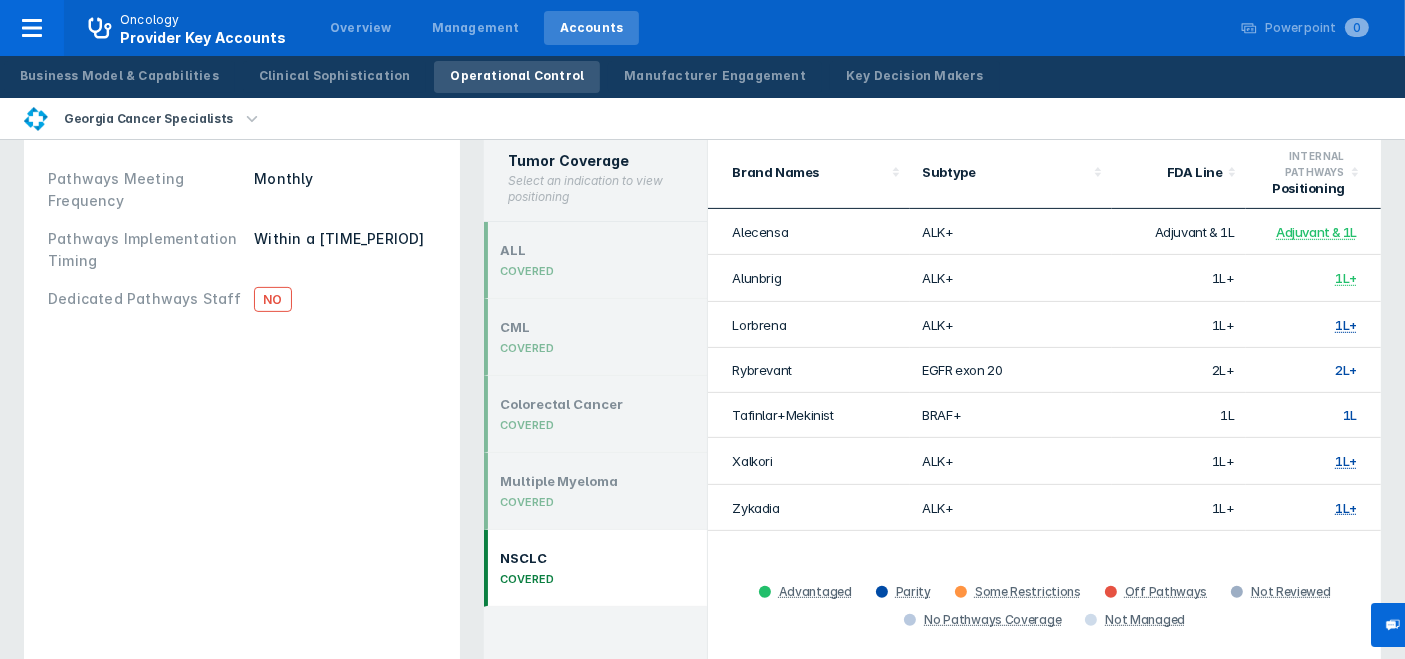 click on "Advantaged Parity Some Restrictions Off Pathways Not Reviewed No Pathways Coverage Not Managed" at bounding box center [1044, 606] 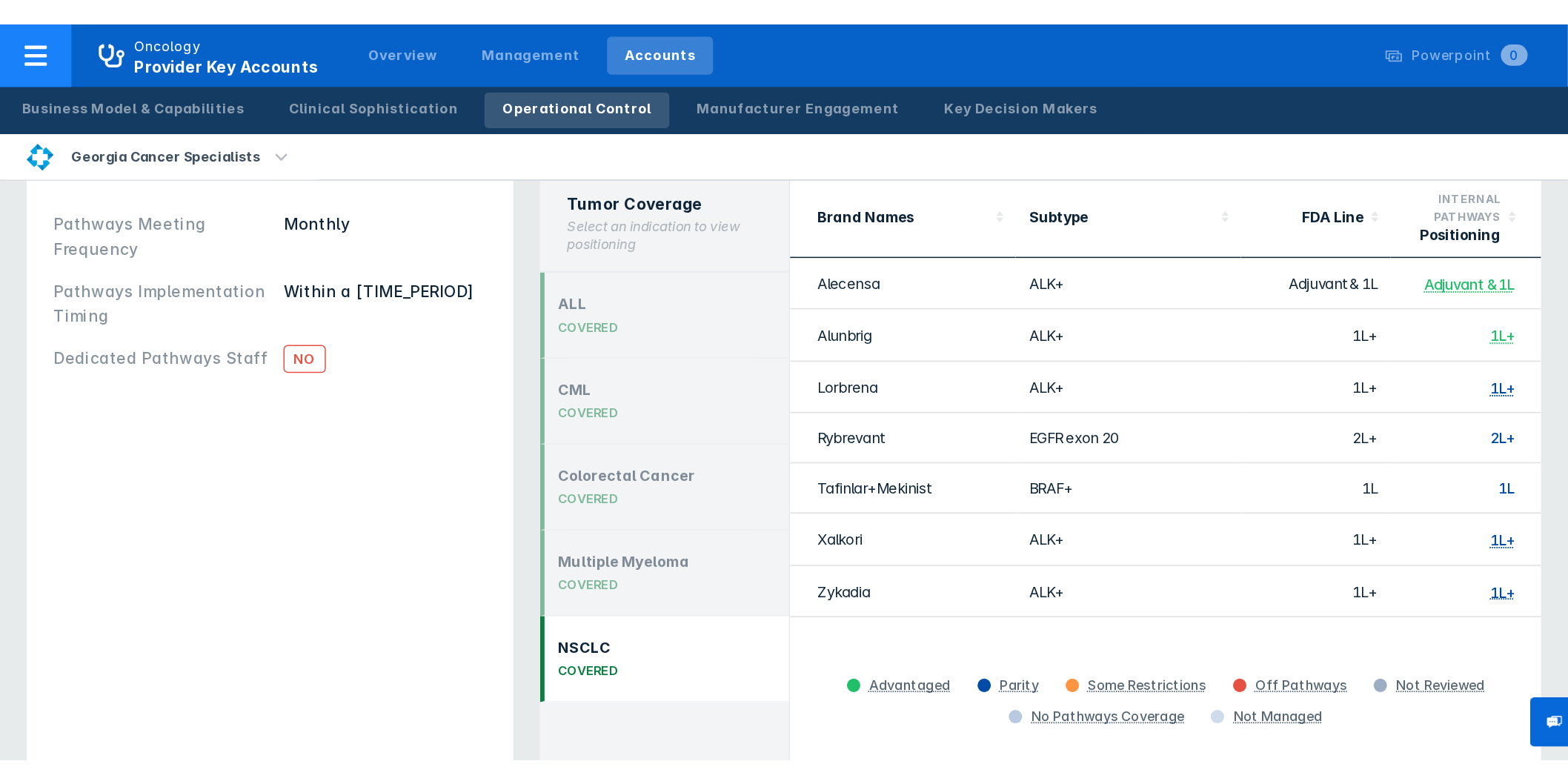 scroll, scrollTop: 186, scrollLeft: 0, axis: vertical 